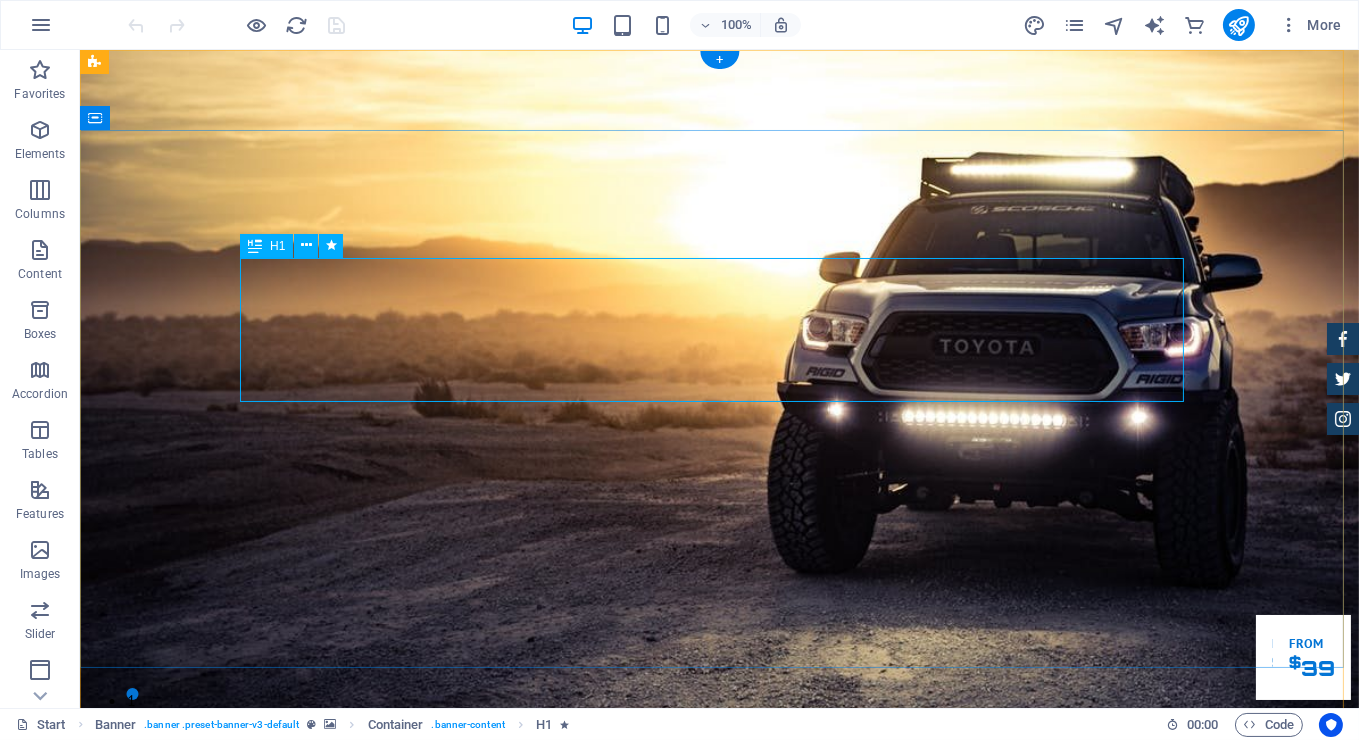 scroll, scrollTop: 0, scrollLeft: 0, axis: both 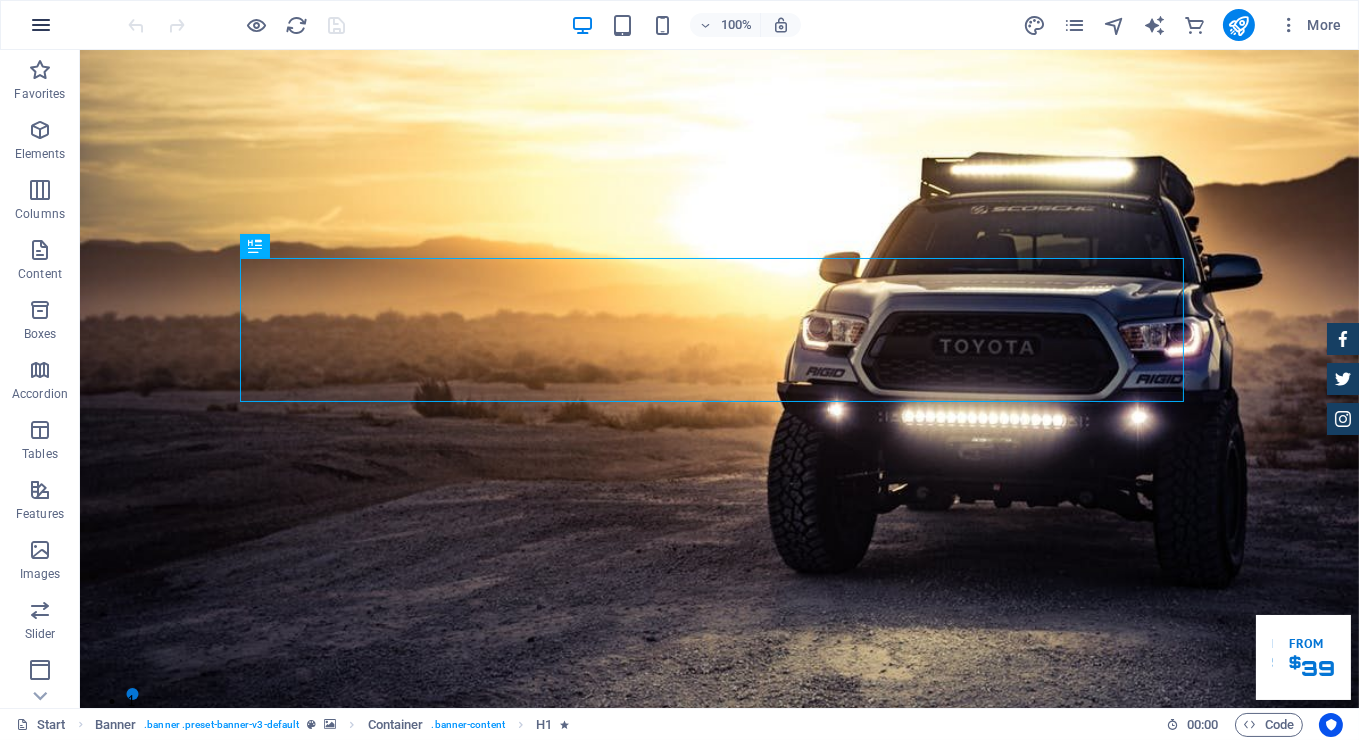 click at bounding box center (41, 25) 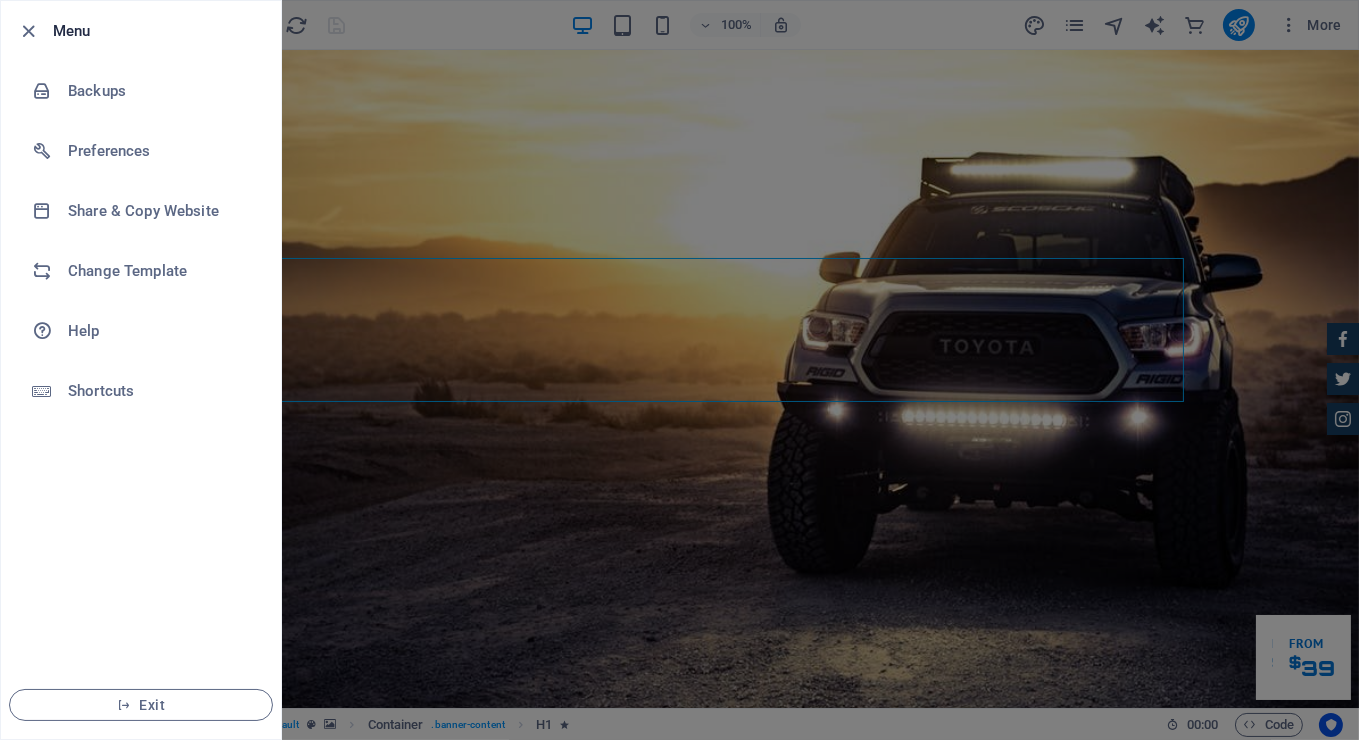 click at bounding box center (679, 370) 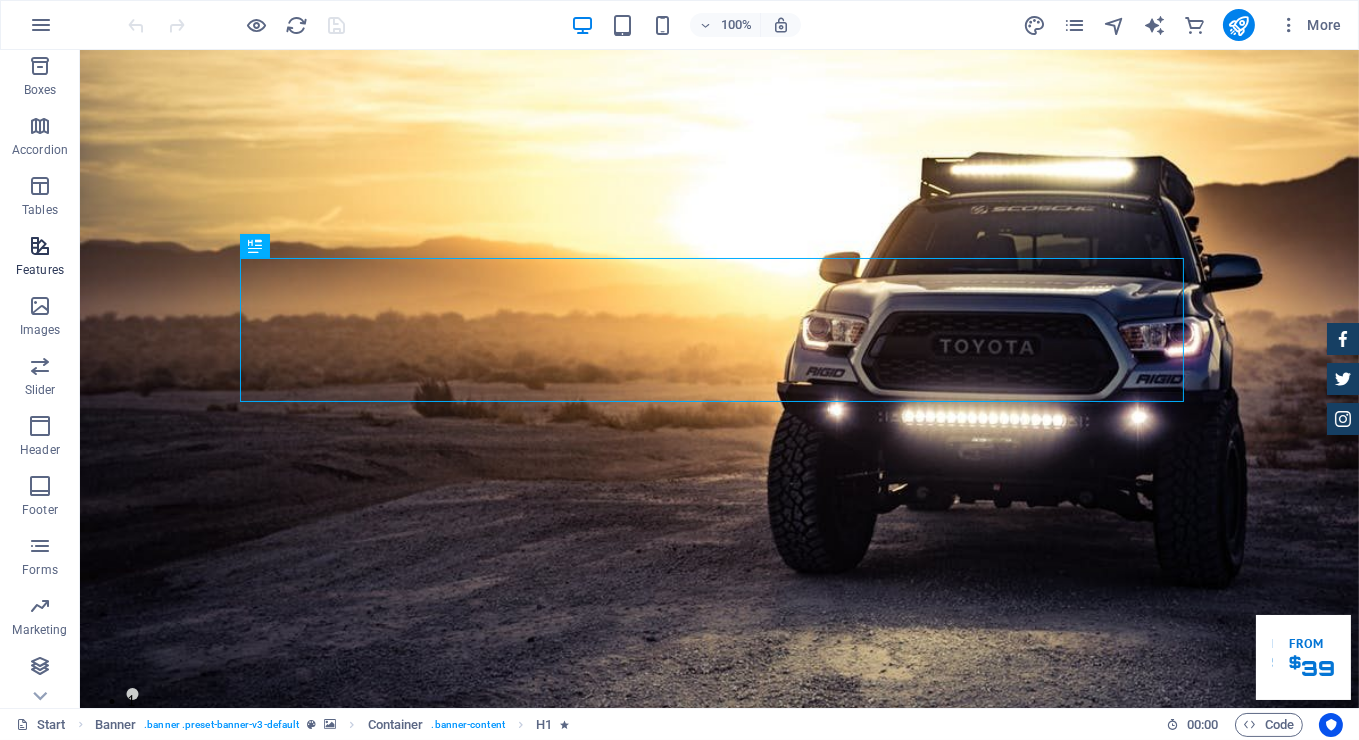 scroll, scrollTop: 301, scrollLeft: 0, axis: vertical 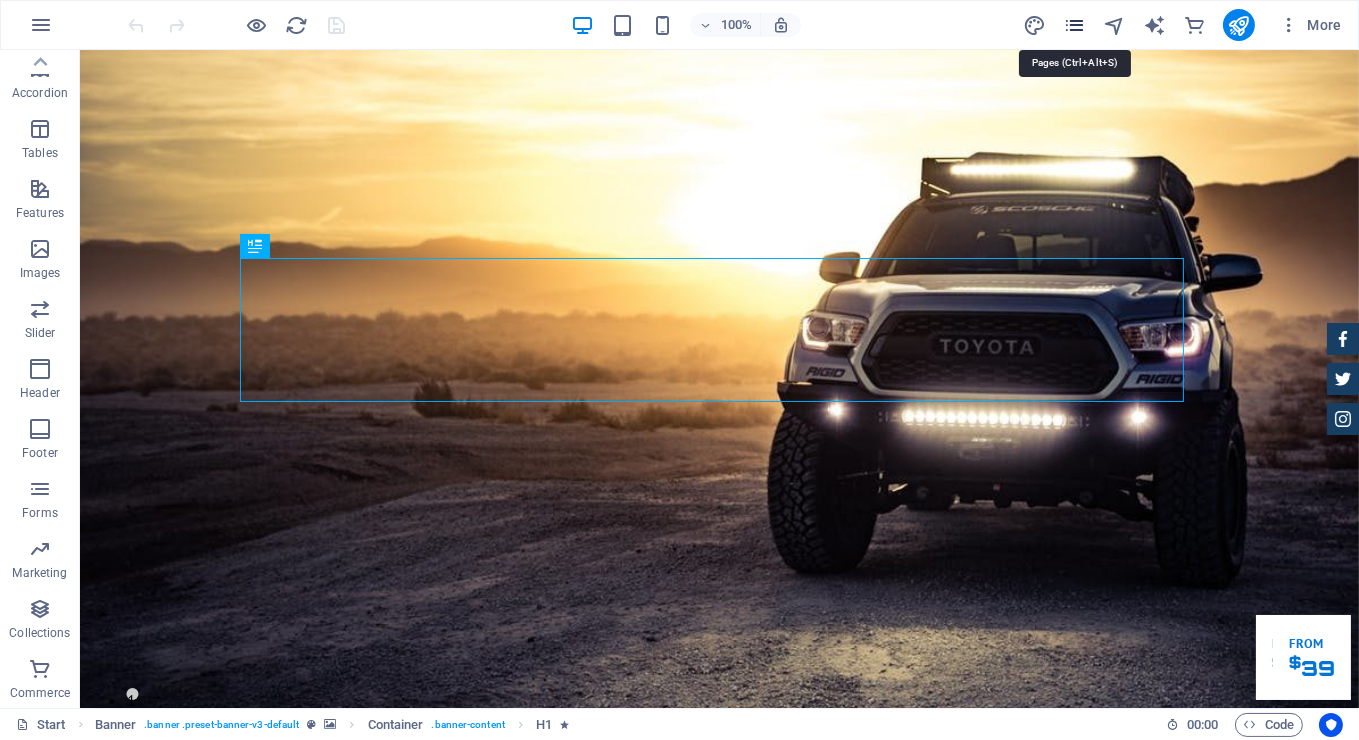 click at bounding box center [1074, 25] 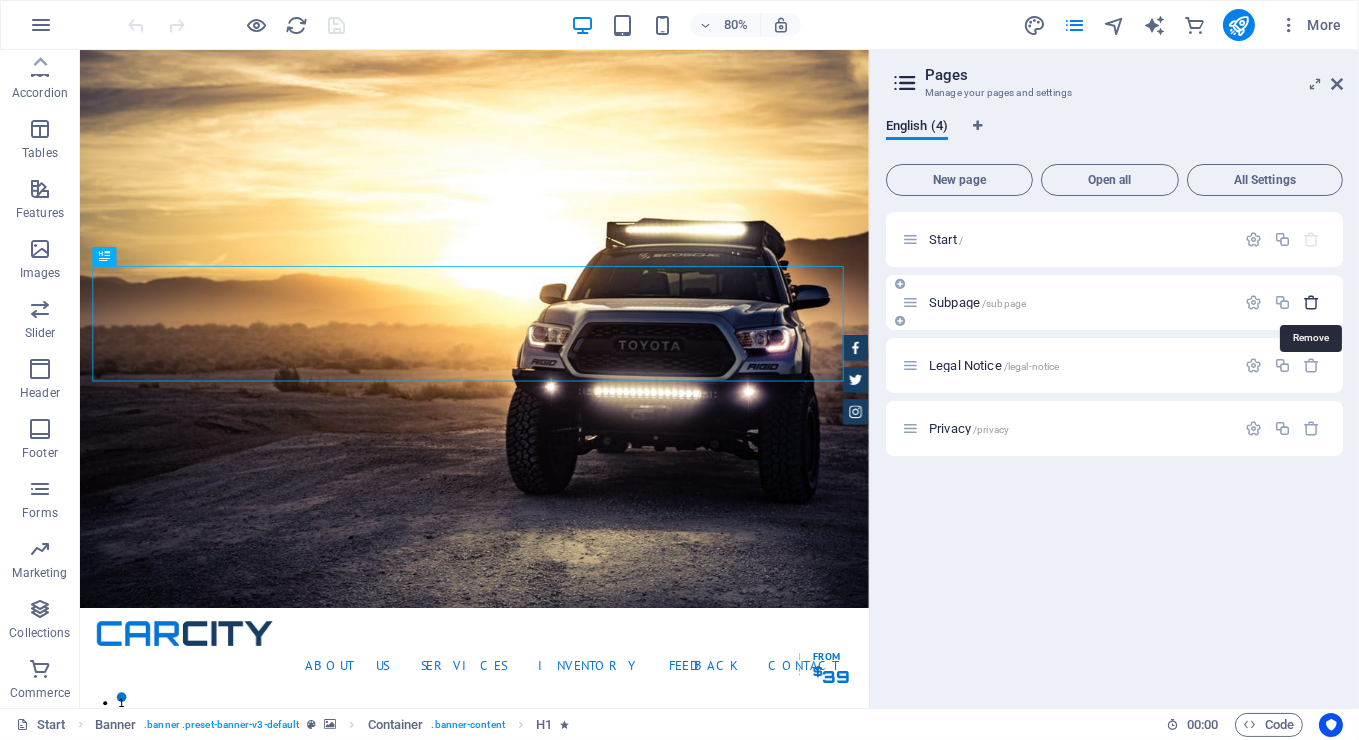 click at bounding box center (1312, 302) 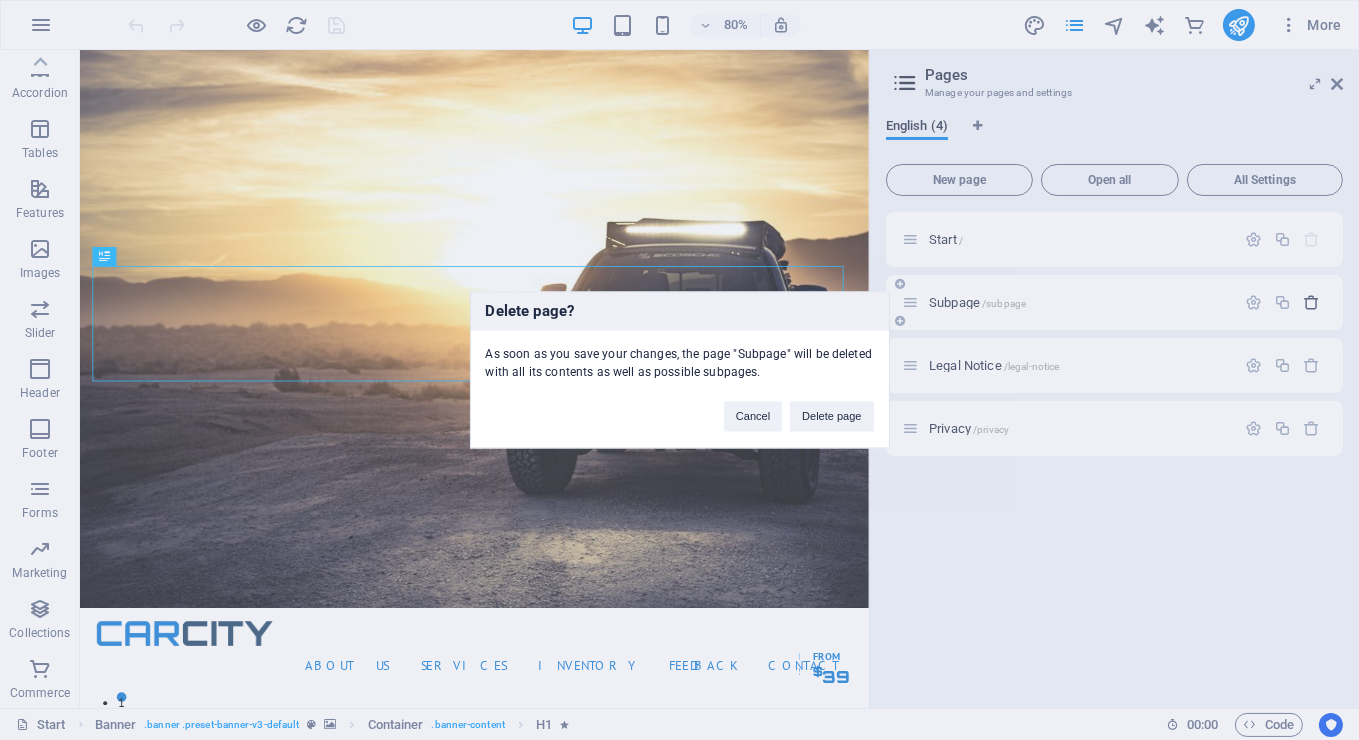 click on "Delete page? As soon as you save your changes, the page "Subpage" will be deleted with all its contents as well as possible subpages. Cancel Delete page" at bounding box center [679, 370] 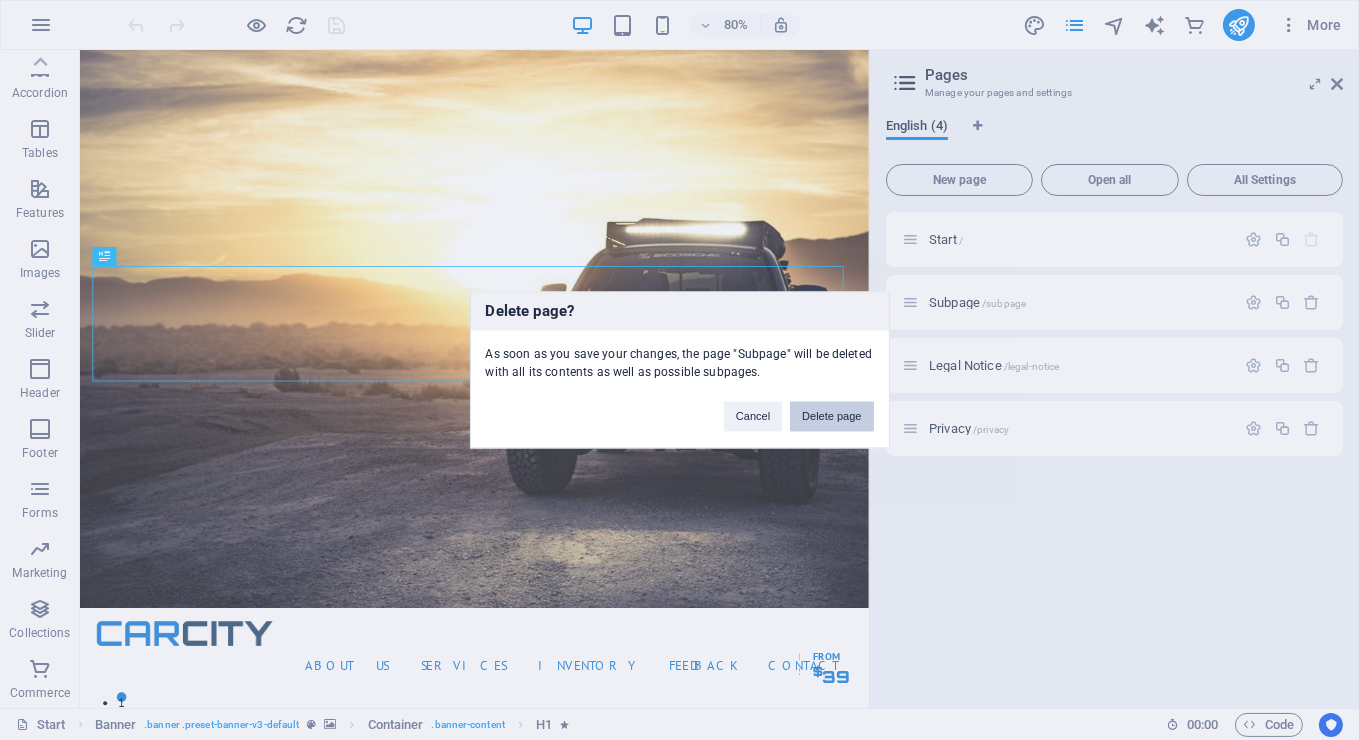 click on "Delete page" at bounding box center [831, 417] 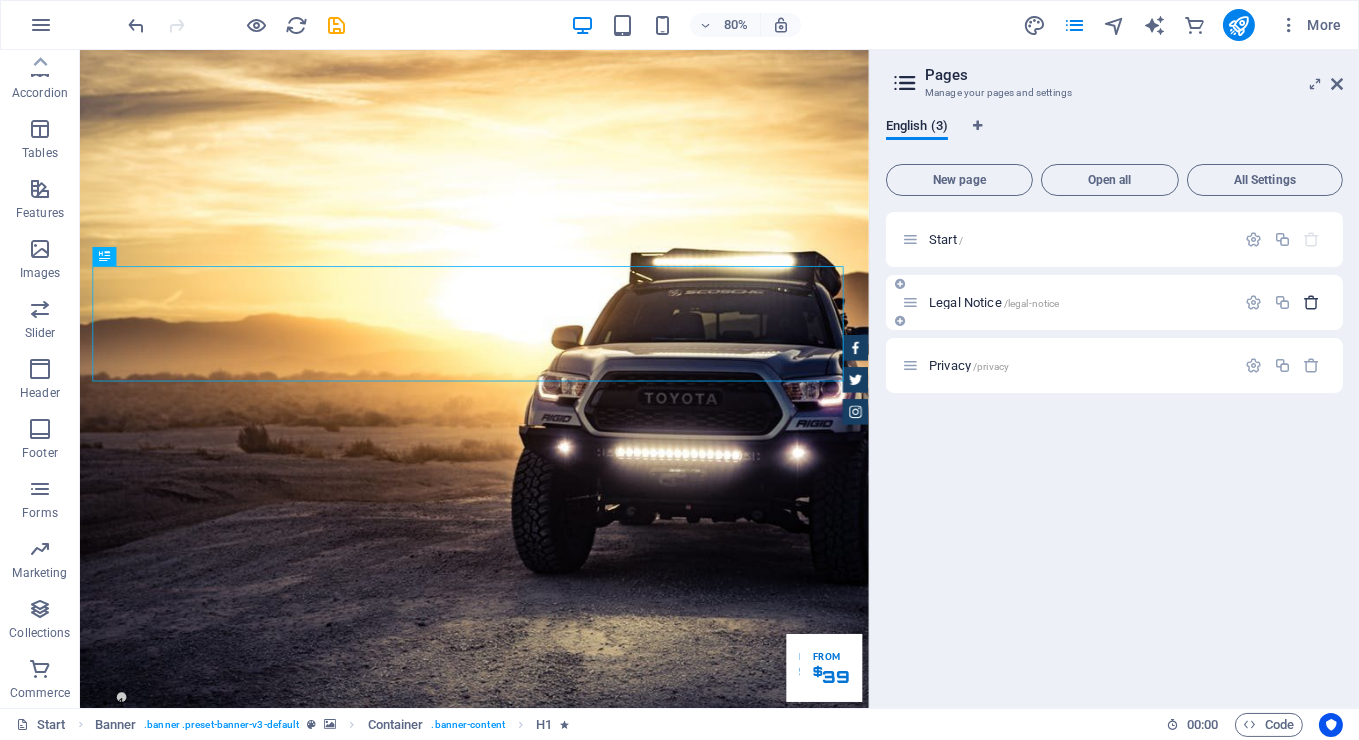 click at bounding box center (1312, 302) 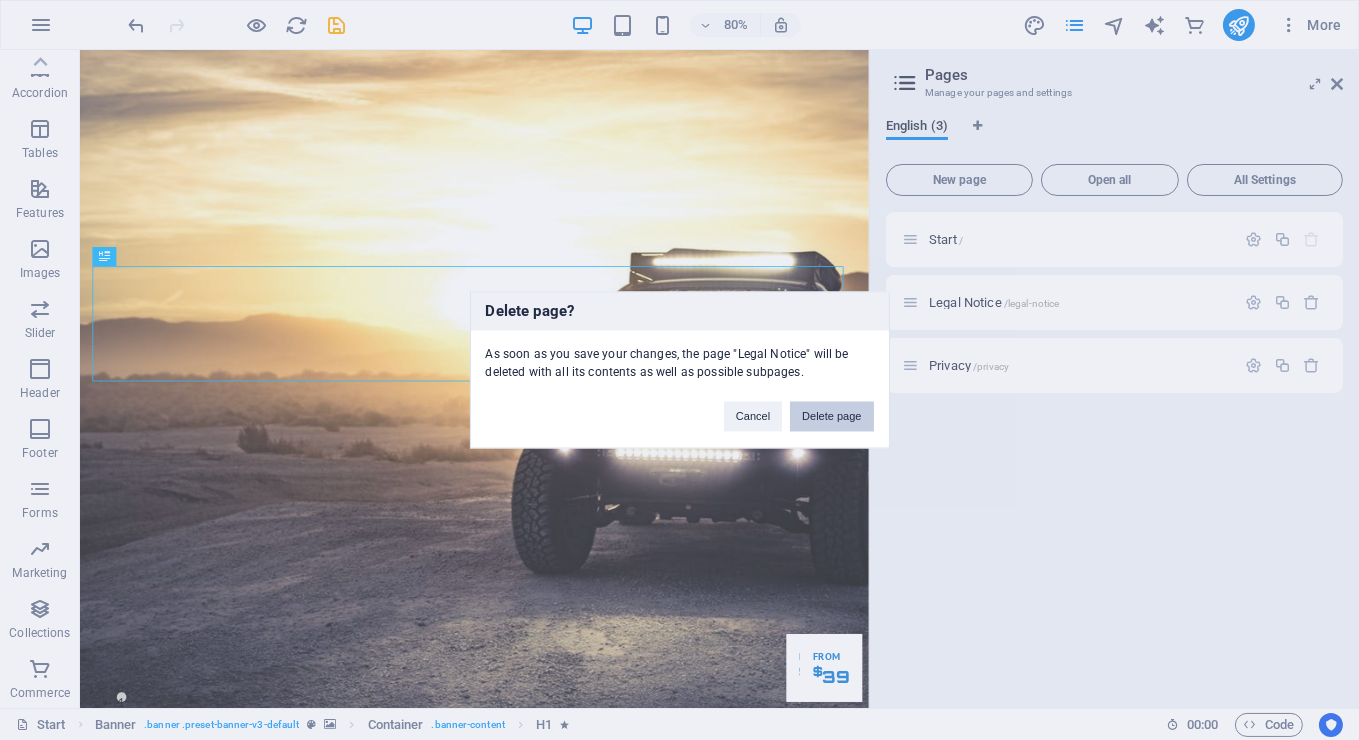 click on "Delete page" at bounding box center (831, 417) 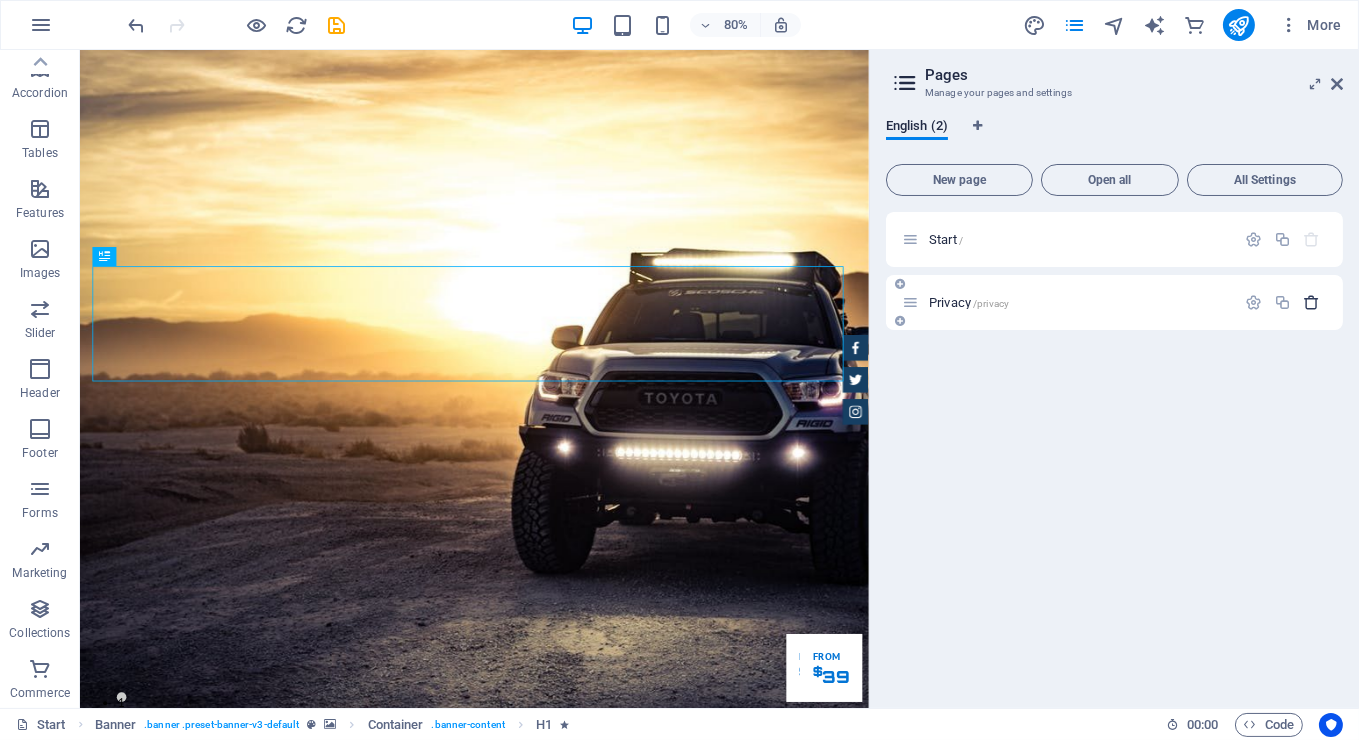 click at bounding box center (1312, 302) 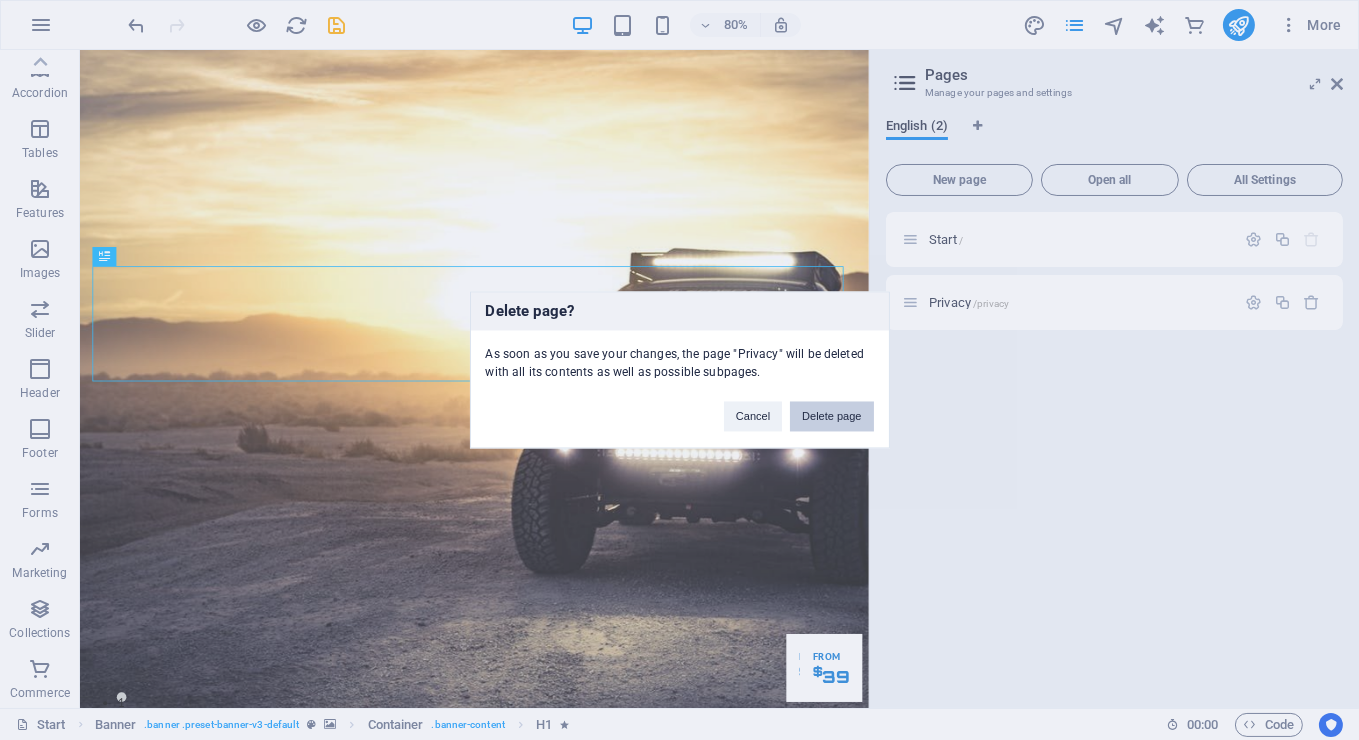 click on "Delete page" at bounding box center (831, 417) 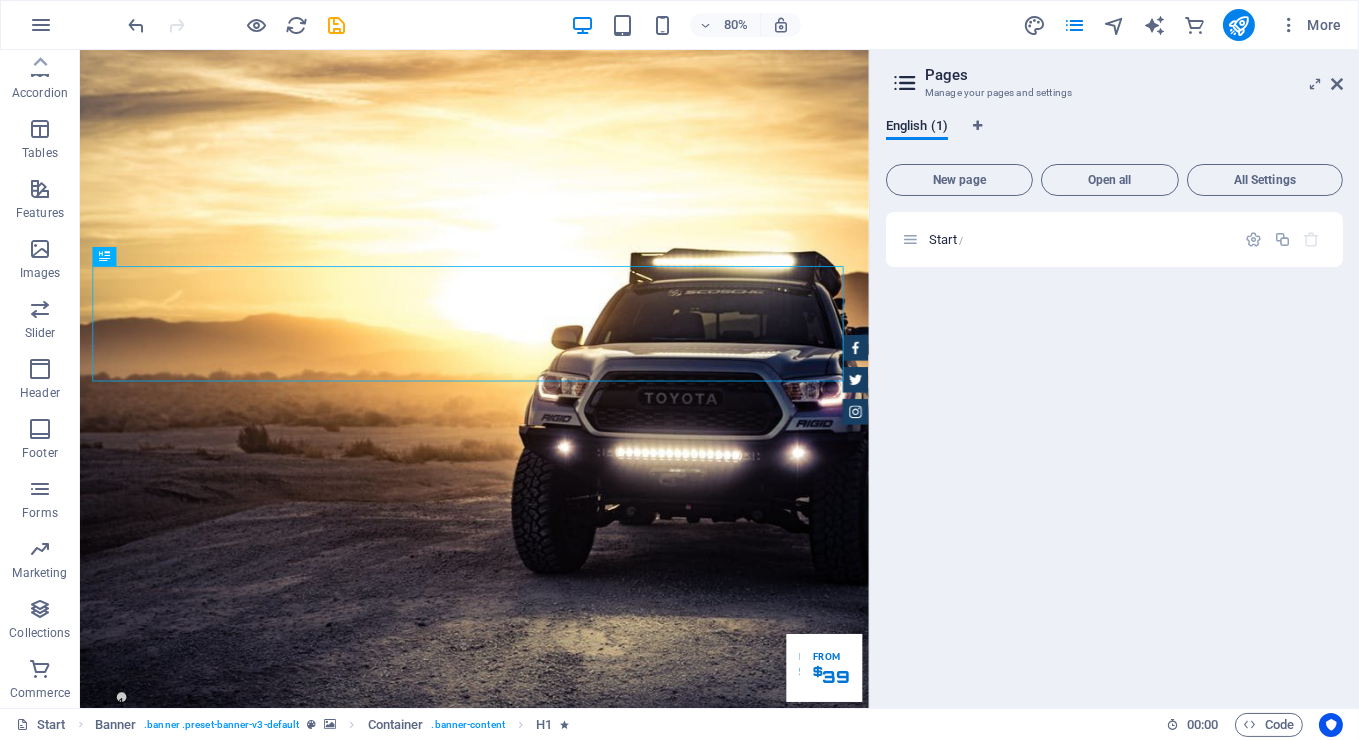 click on "Pages Manage your pages and settings English (1) New page Open all All Settings Start /" at bounding box center (1114, 379) 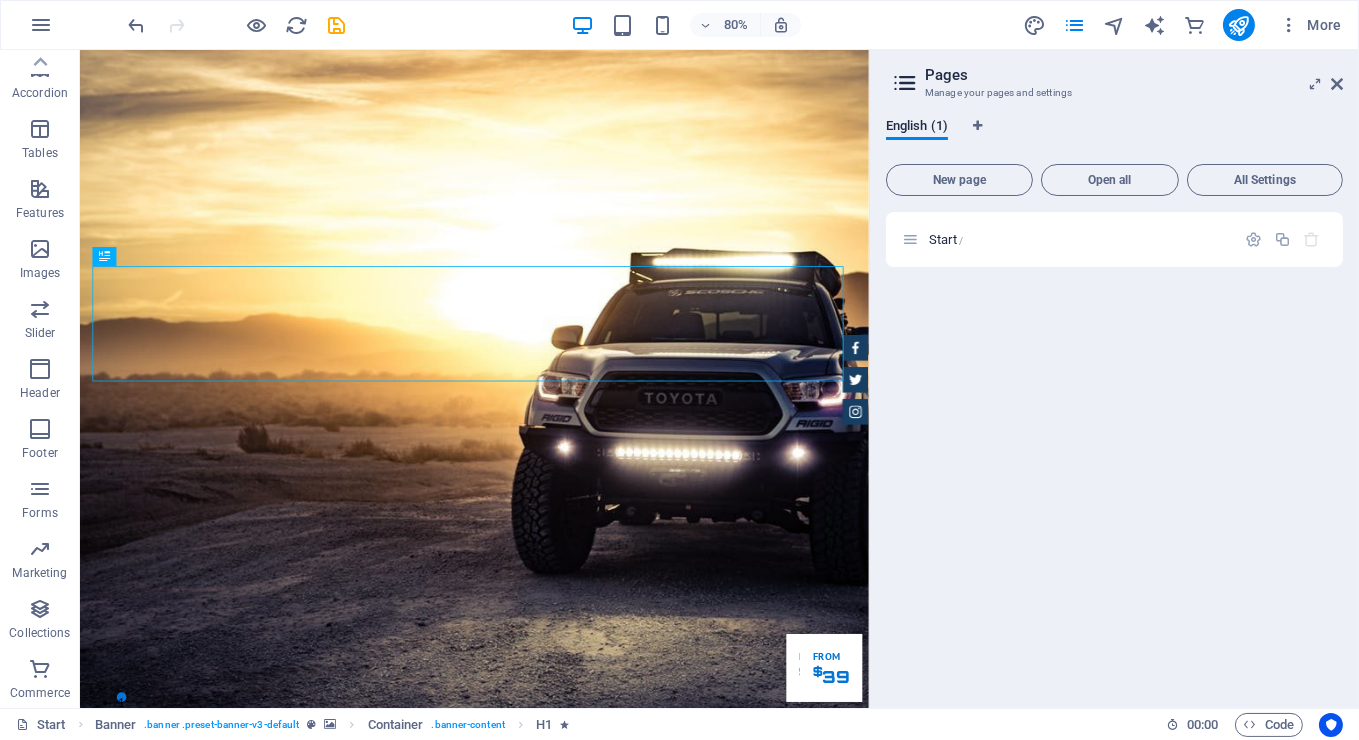 click at bounding box center (905, 83) 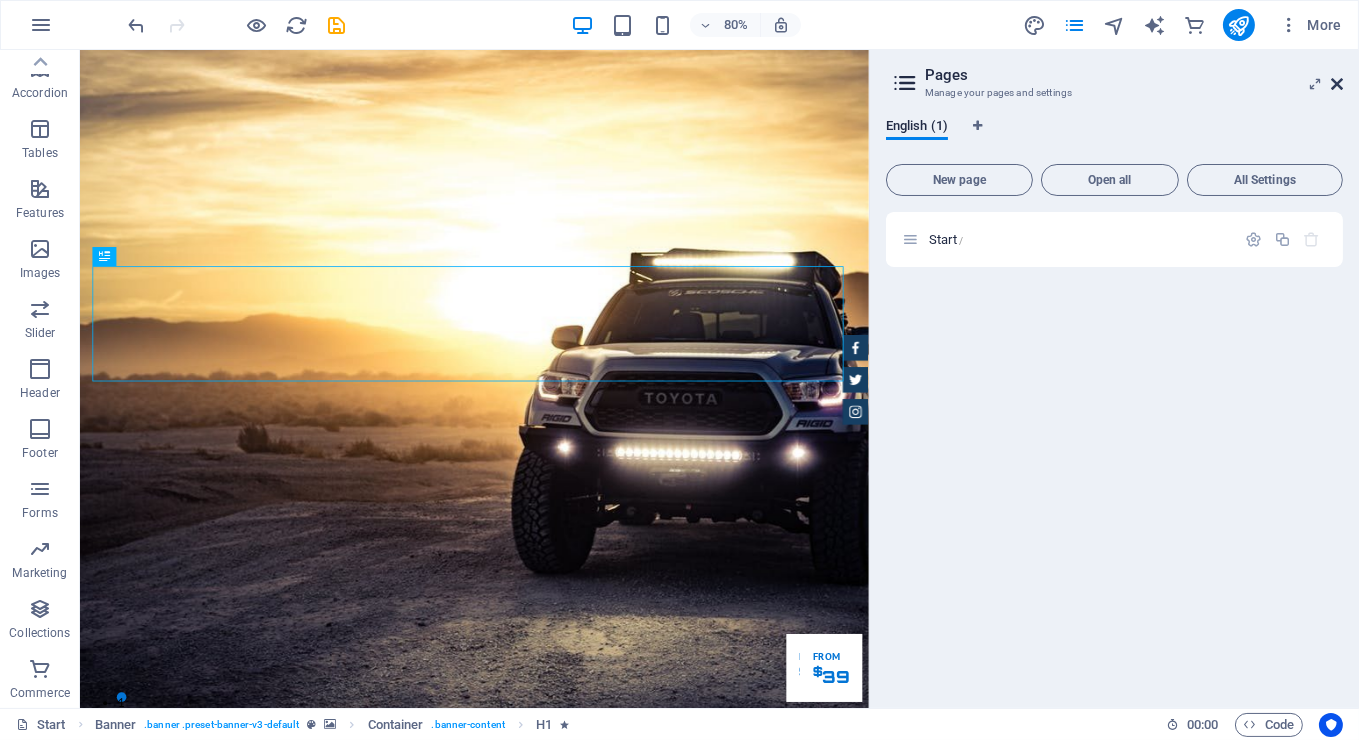 click at bounding box center (1337, 84) 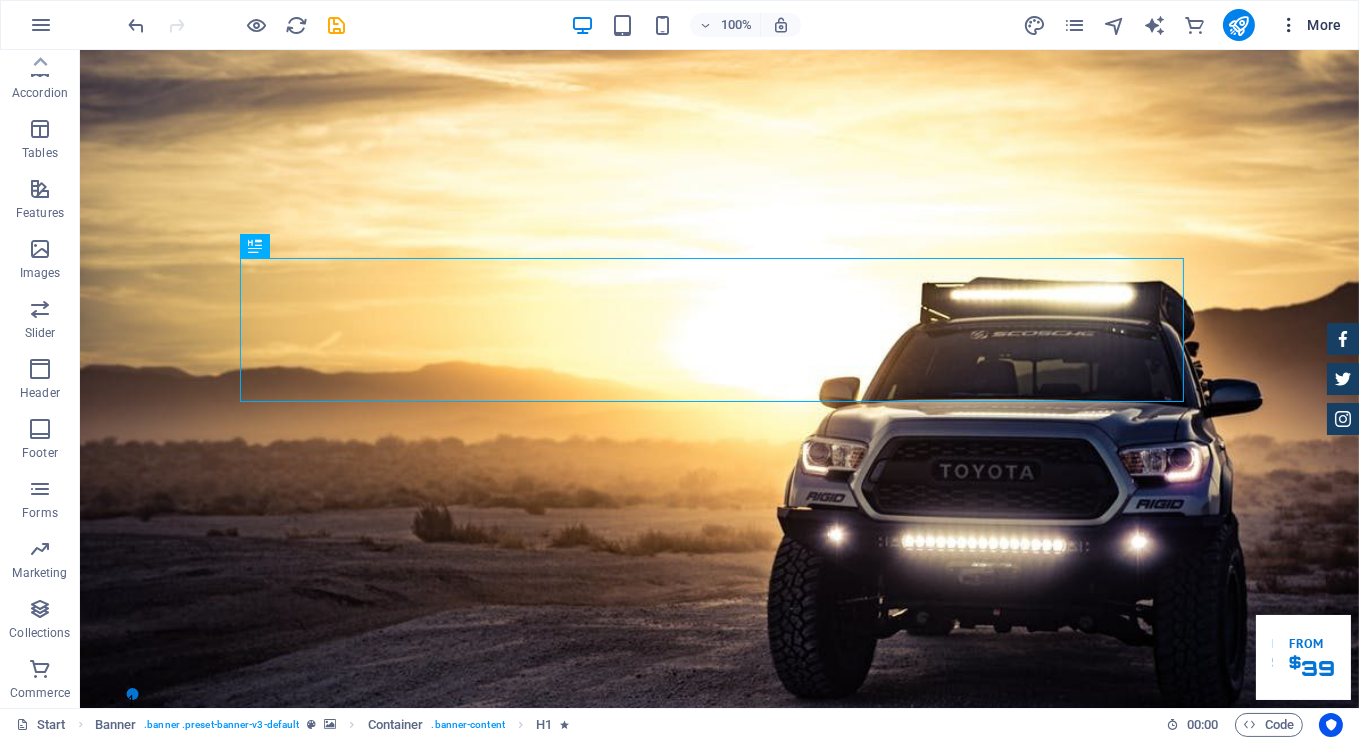 click at bounding box center [1289, 25] 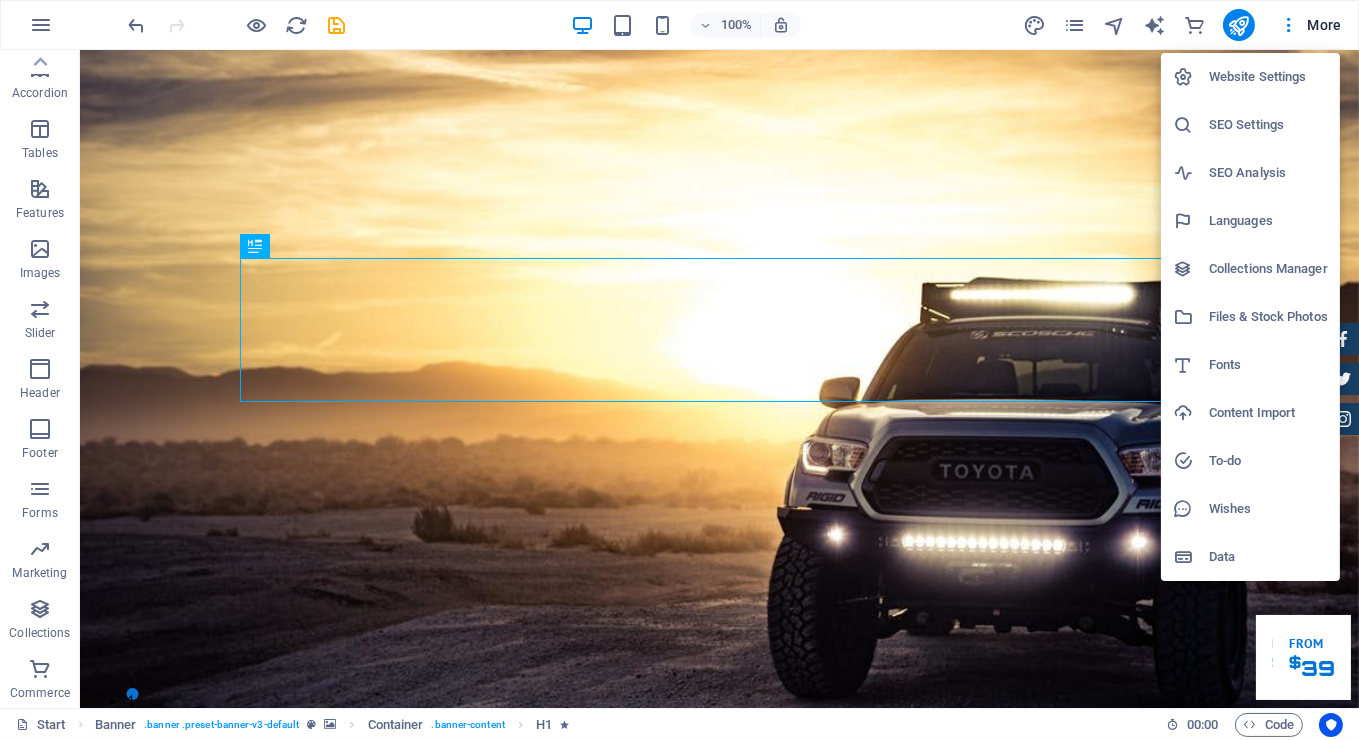 click on "Website Settings" at bounding box center (1268, 77) 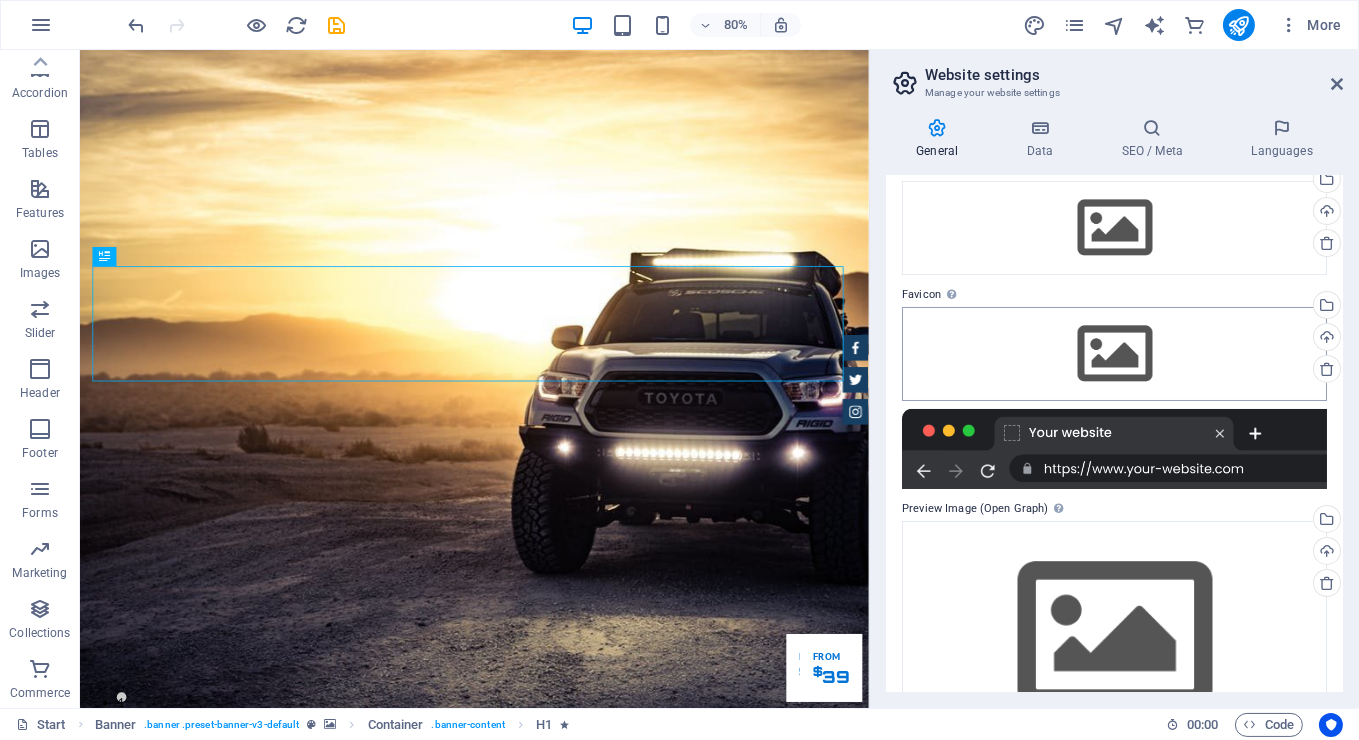 scroll, scrollTop: 164, scrollLeft: 0, axis: vertical 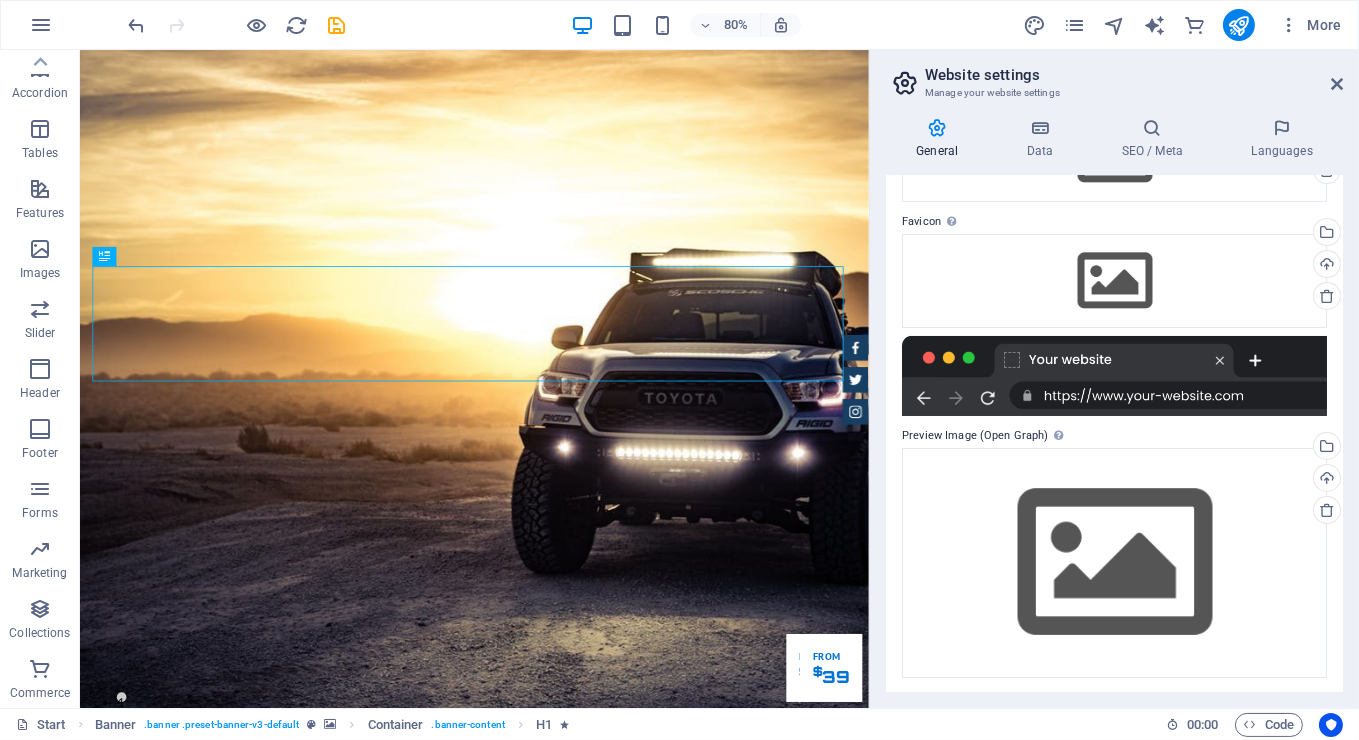 click on "General" at bounding box center (941, 139) 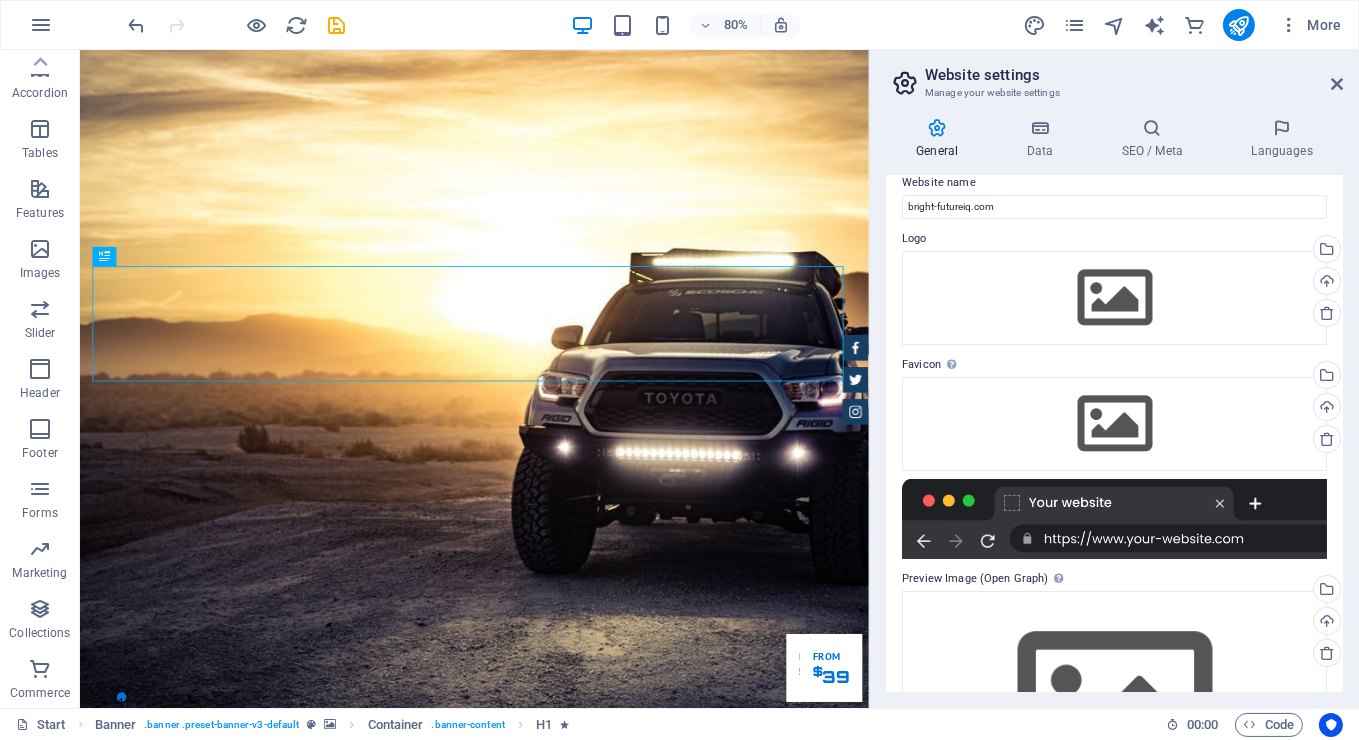 scroll, scrollTop: 0, scrollLeft: 0, axis: both 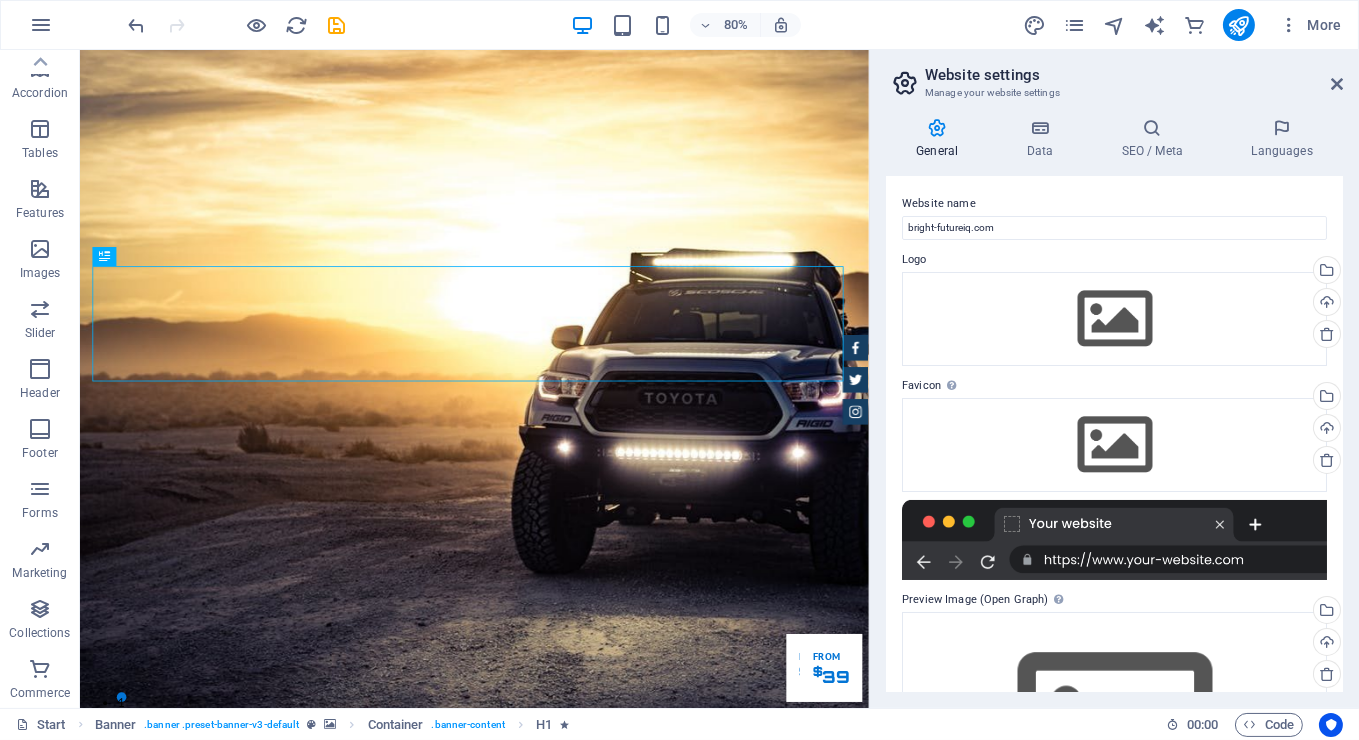 click at bounding box center [905, 83] 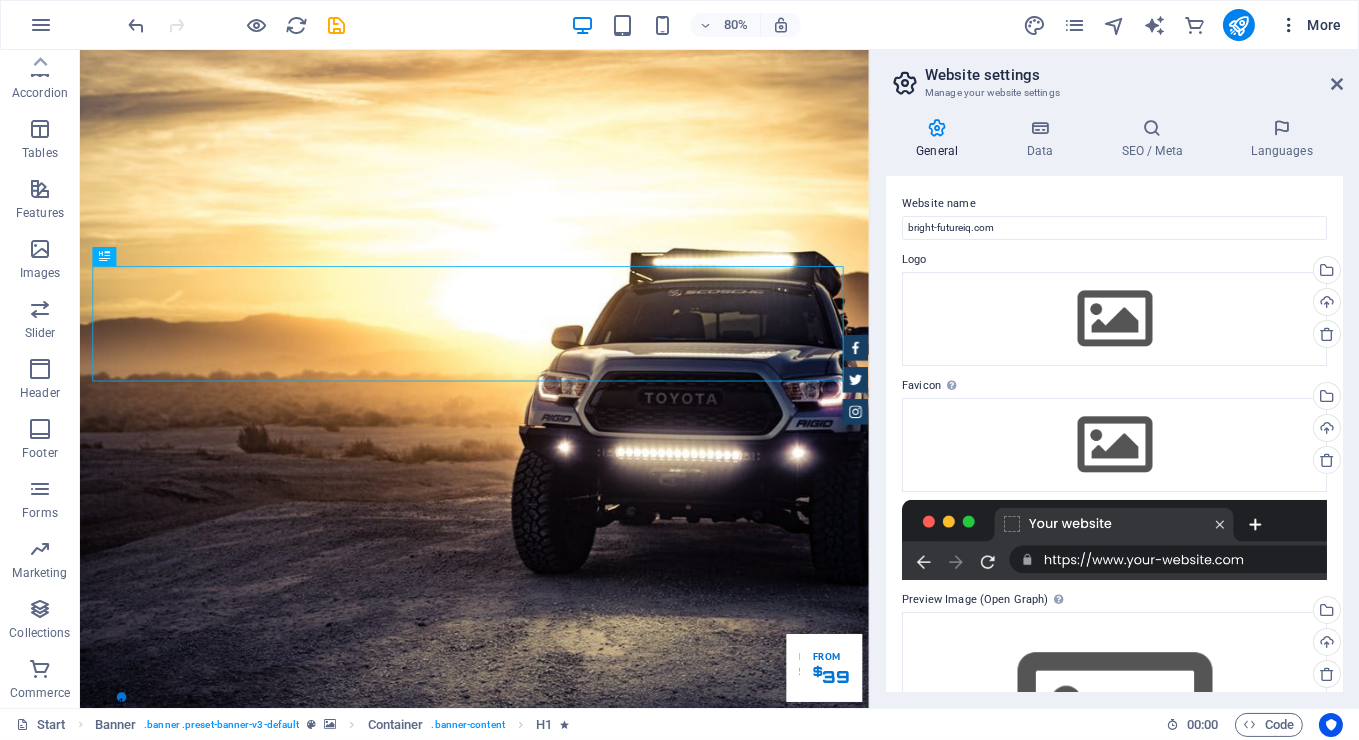 click on "More" at bounding box center (1310, 25) 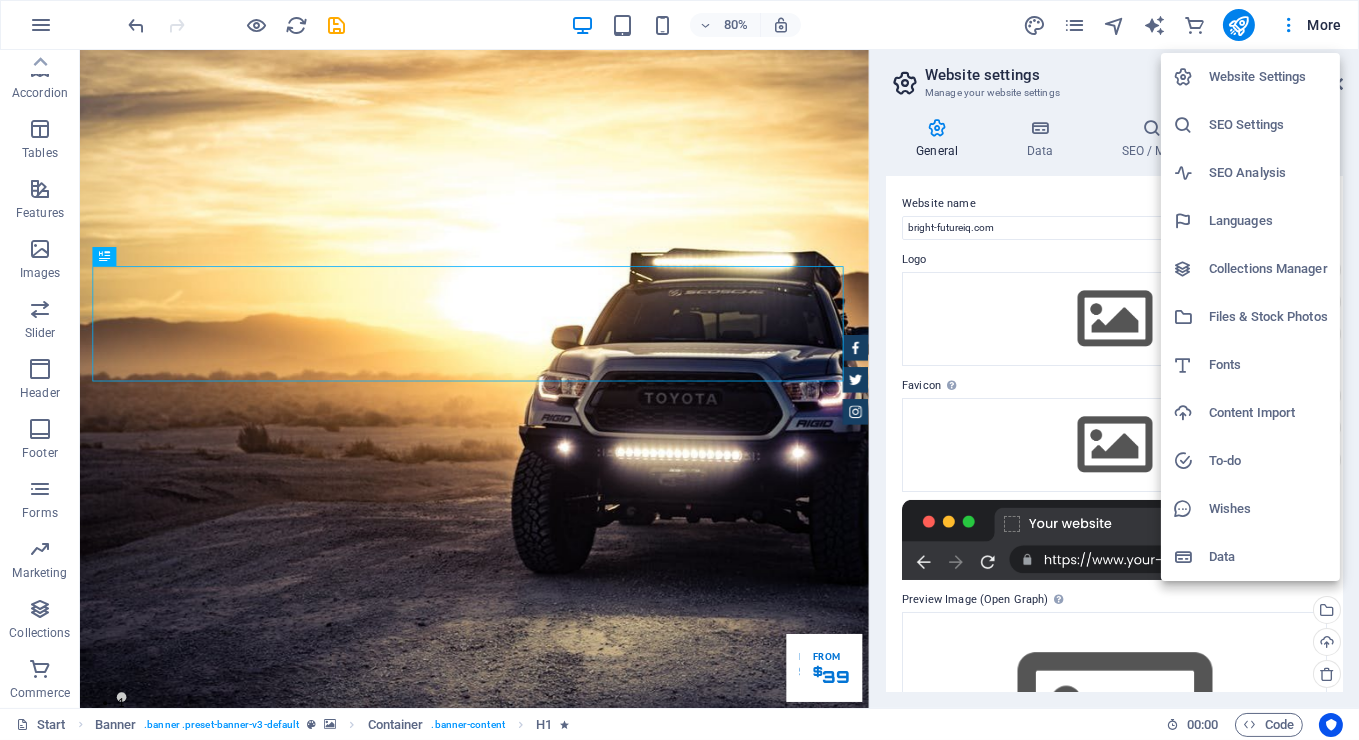 click on "Data" at bounding box center [1268, 557] 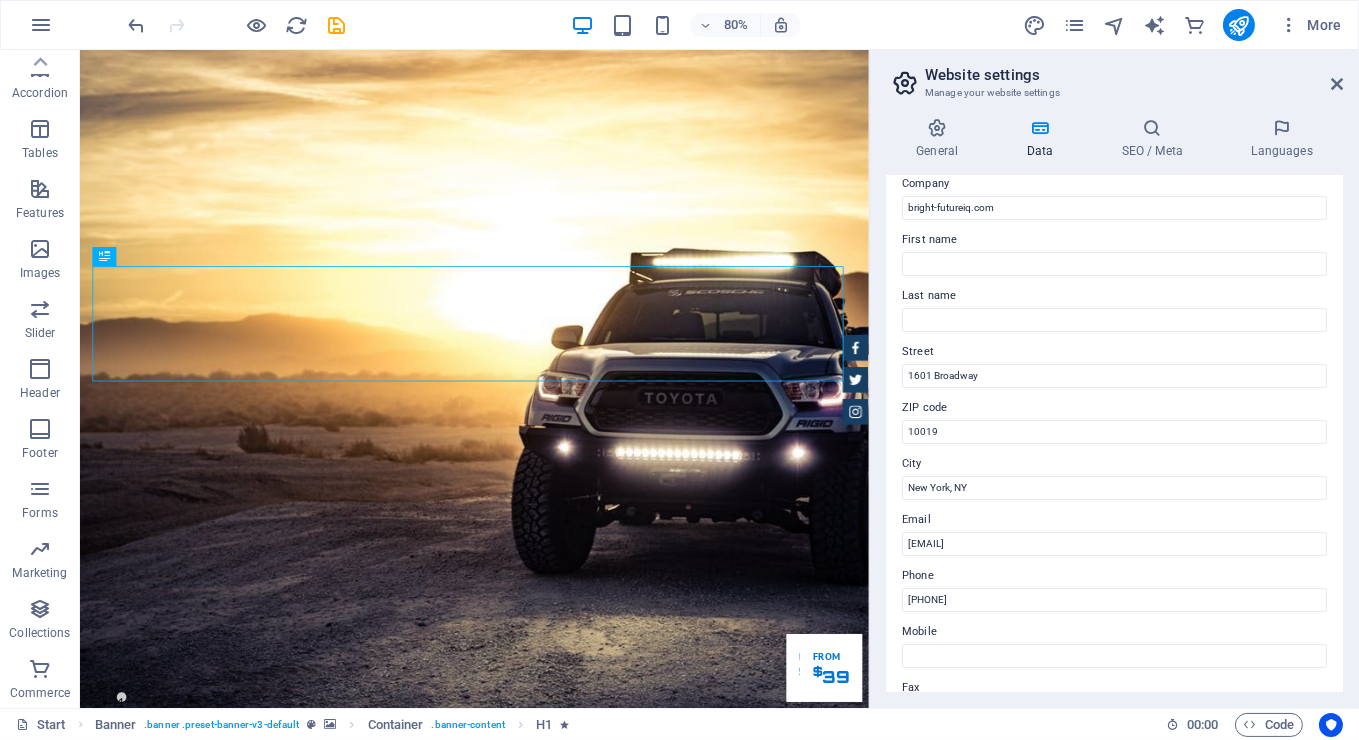 scroll, scrollTop: 0, scrollLeft: 0, axis: both 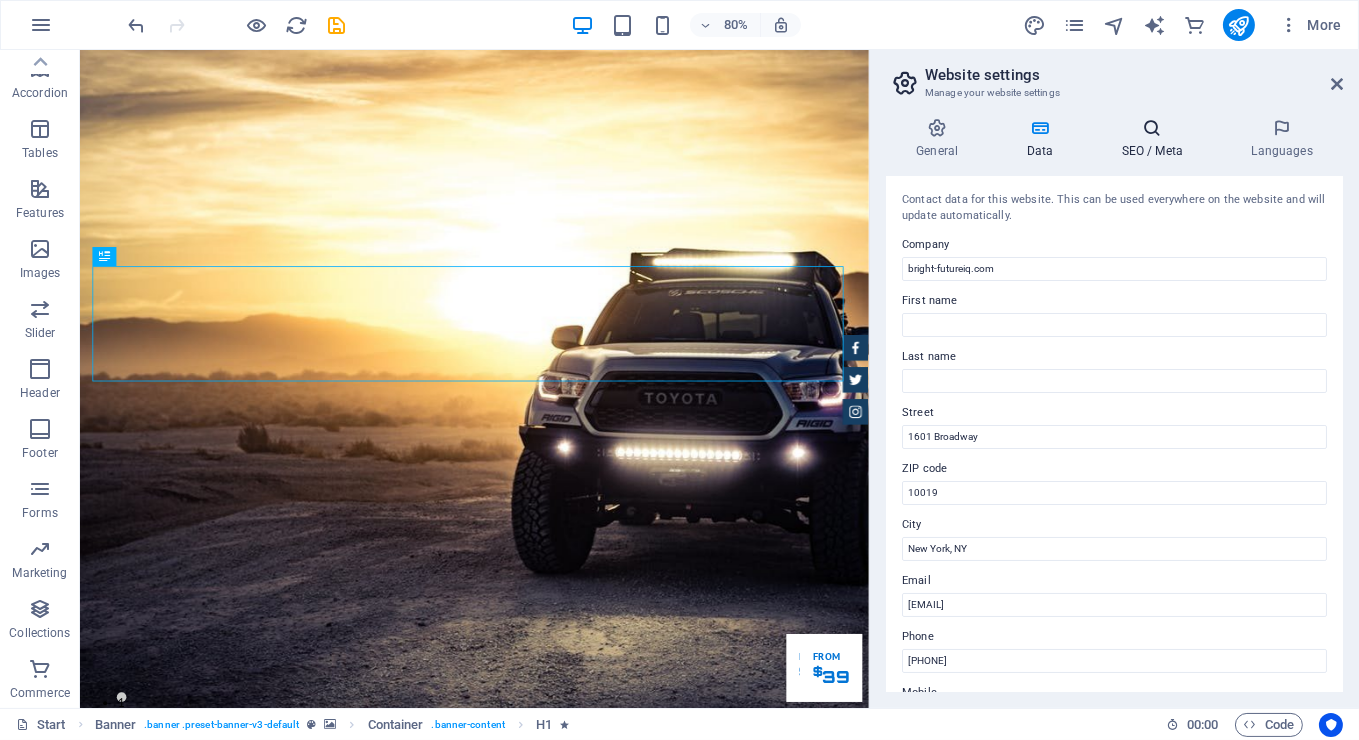click on "SEO / Meta" at bounding box center [1156, 139] 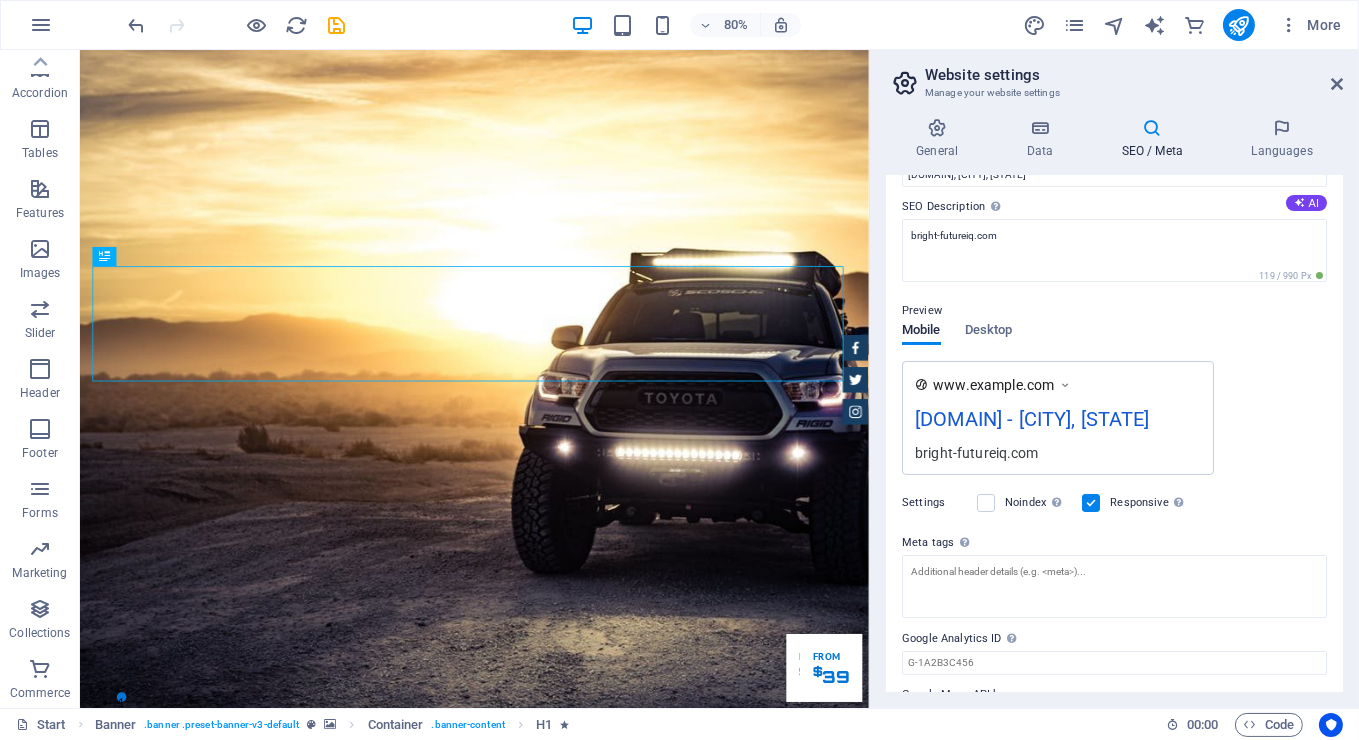 scroll, scrollTop: 244, scrollLeft: 0, axis: vertical 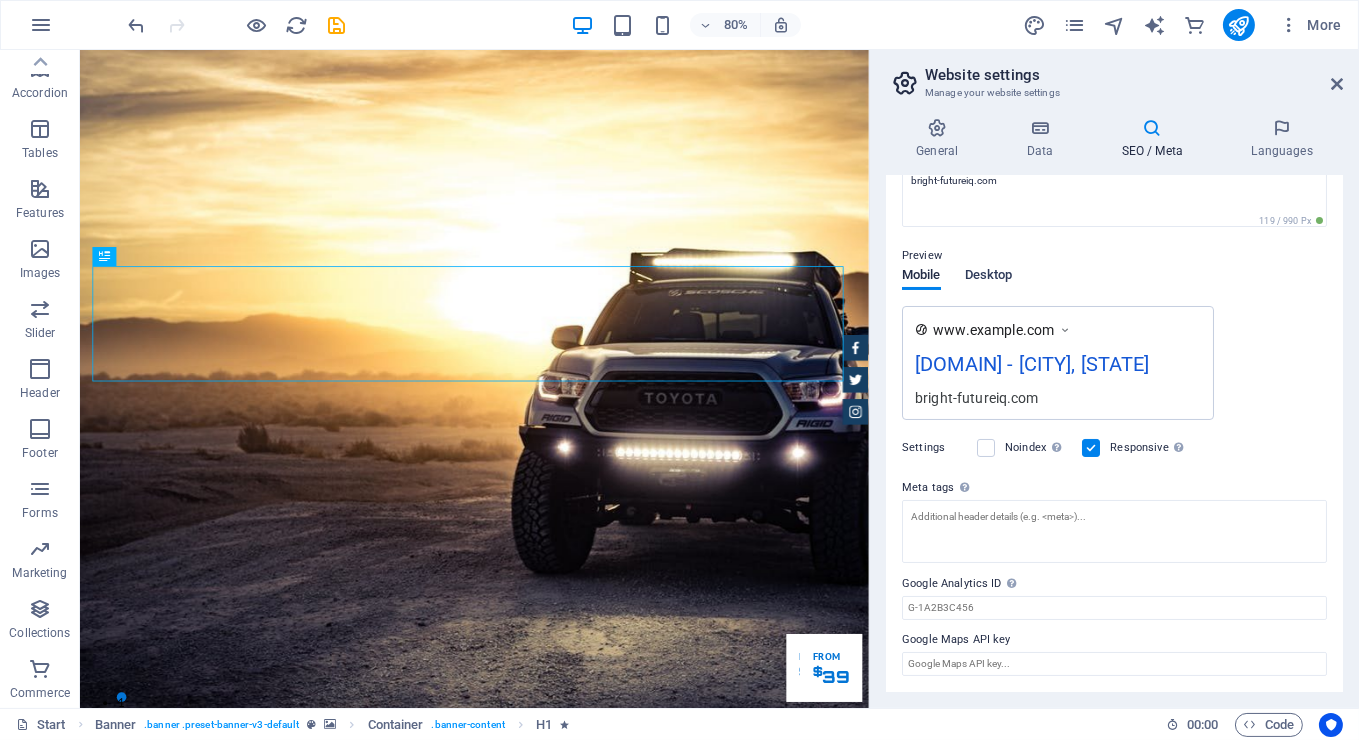 click on "Desktop" at bounding box center (989, 279) 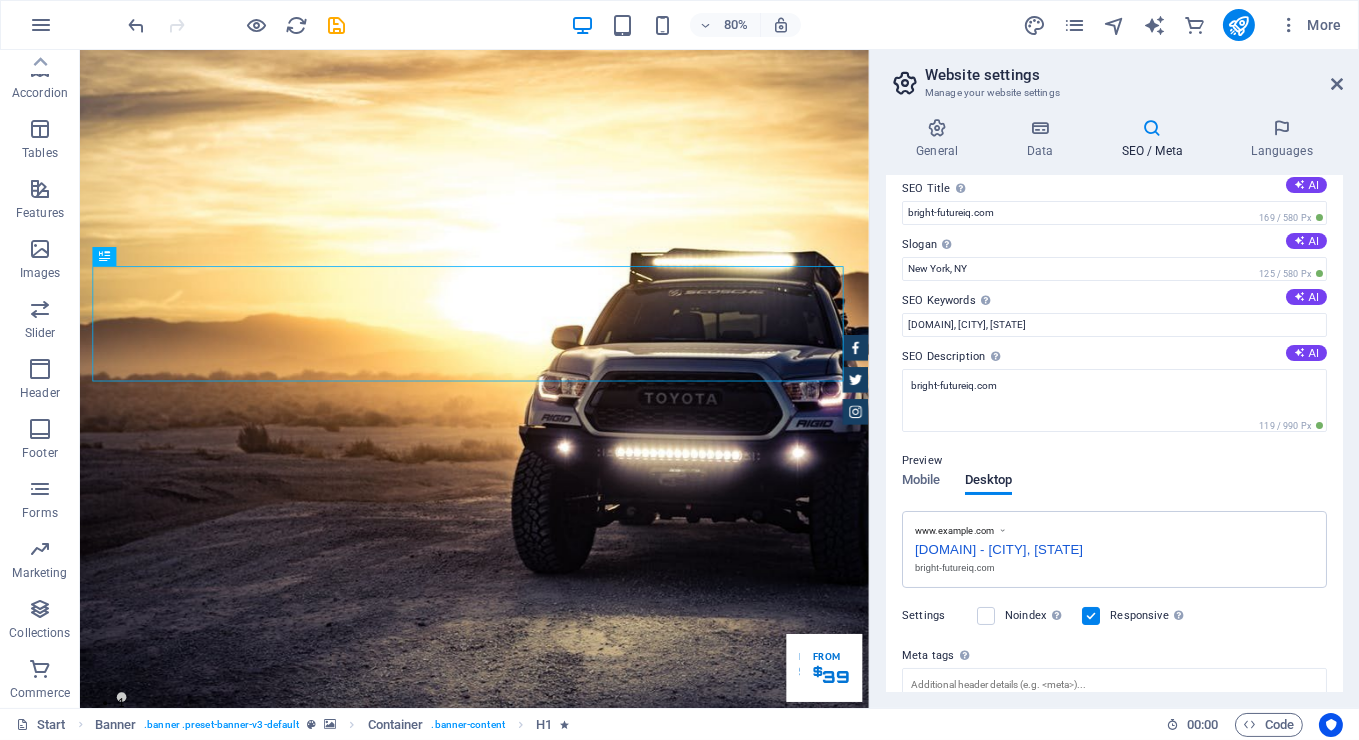 scroll, scrollTop: 0, scrollLeft: 0, axis: both 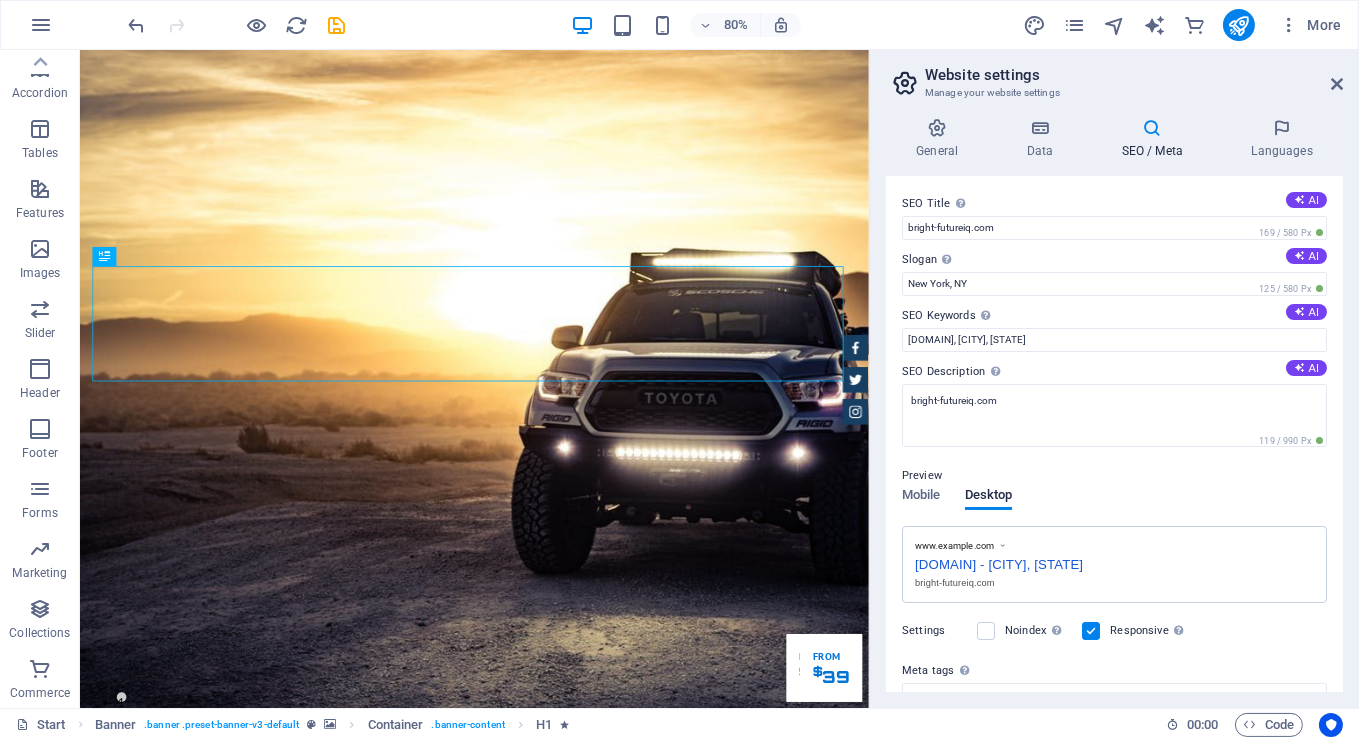 click on "Website settings" at bounding box center (1134, 75) 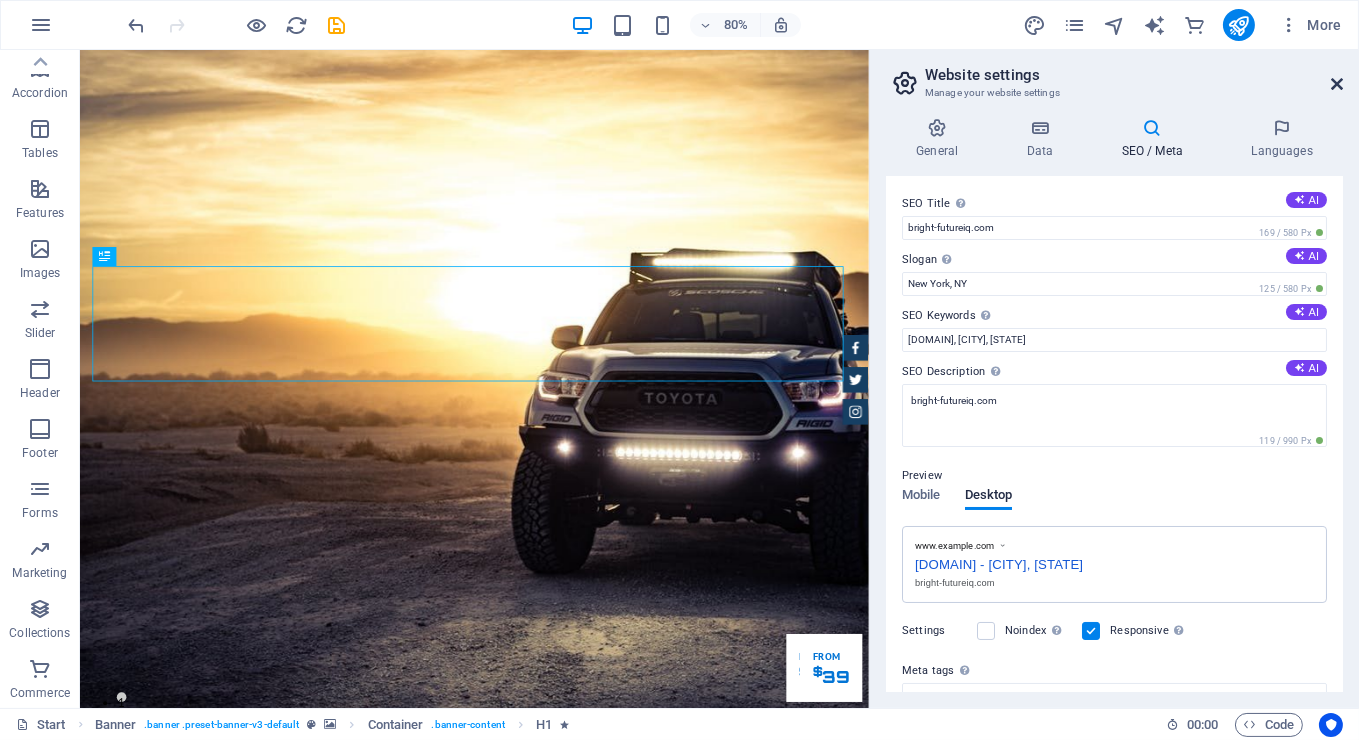 click at bounding box center [1337, 84] 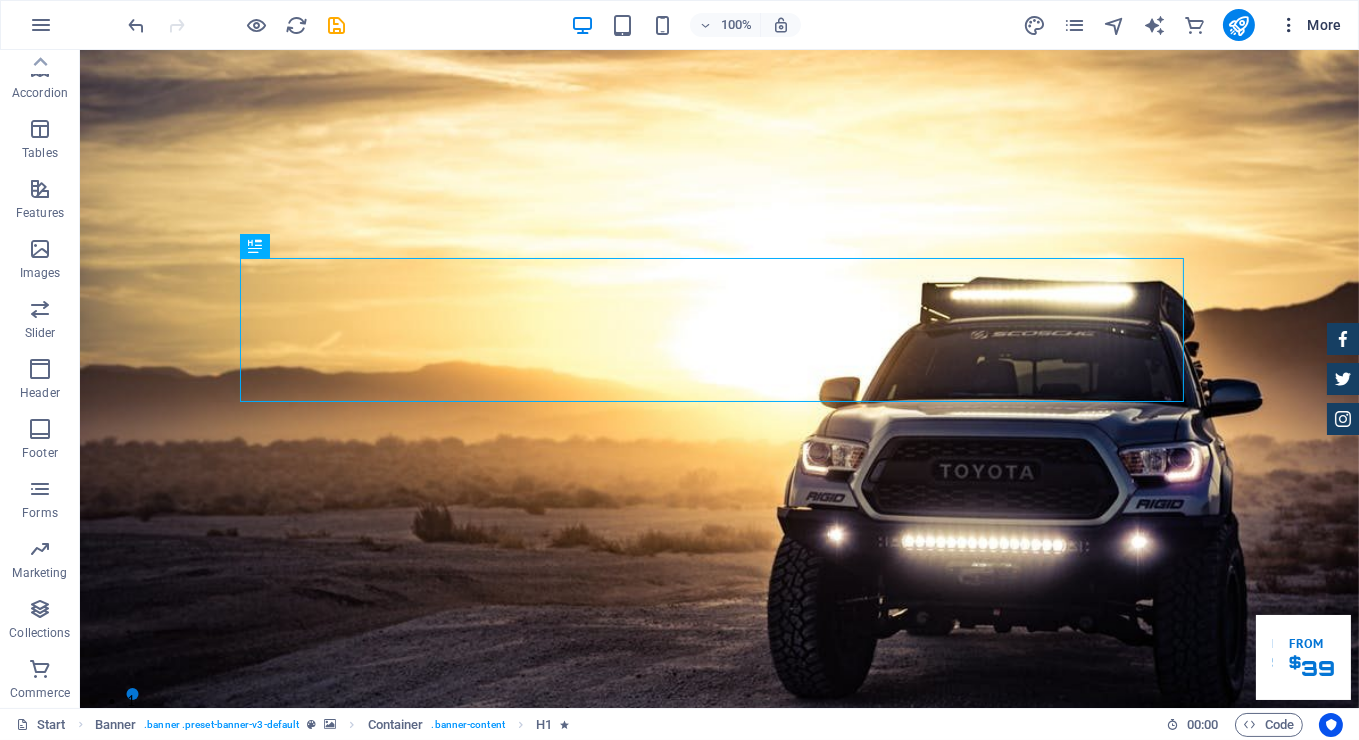 click on "More" at bounding box center (1310, 25) 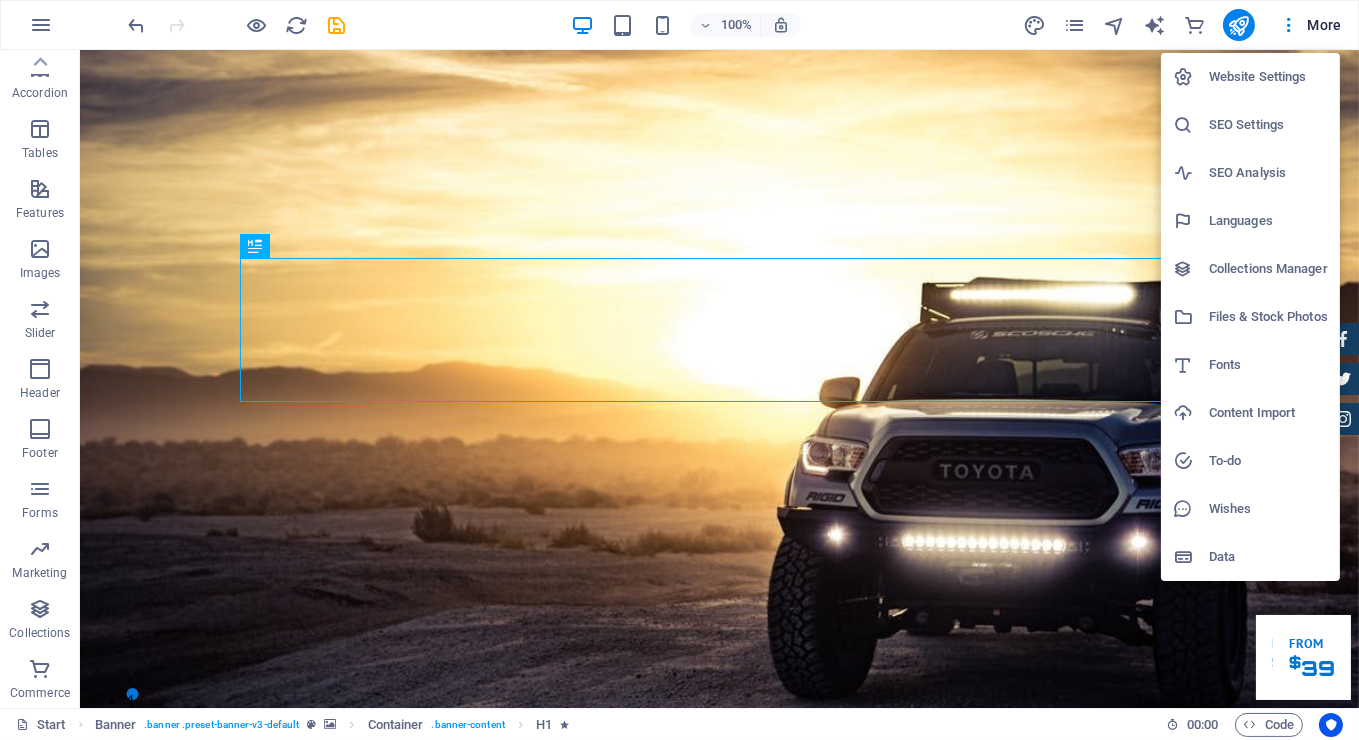 click at bounding box center [679, 370] 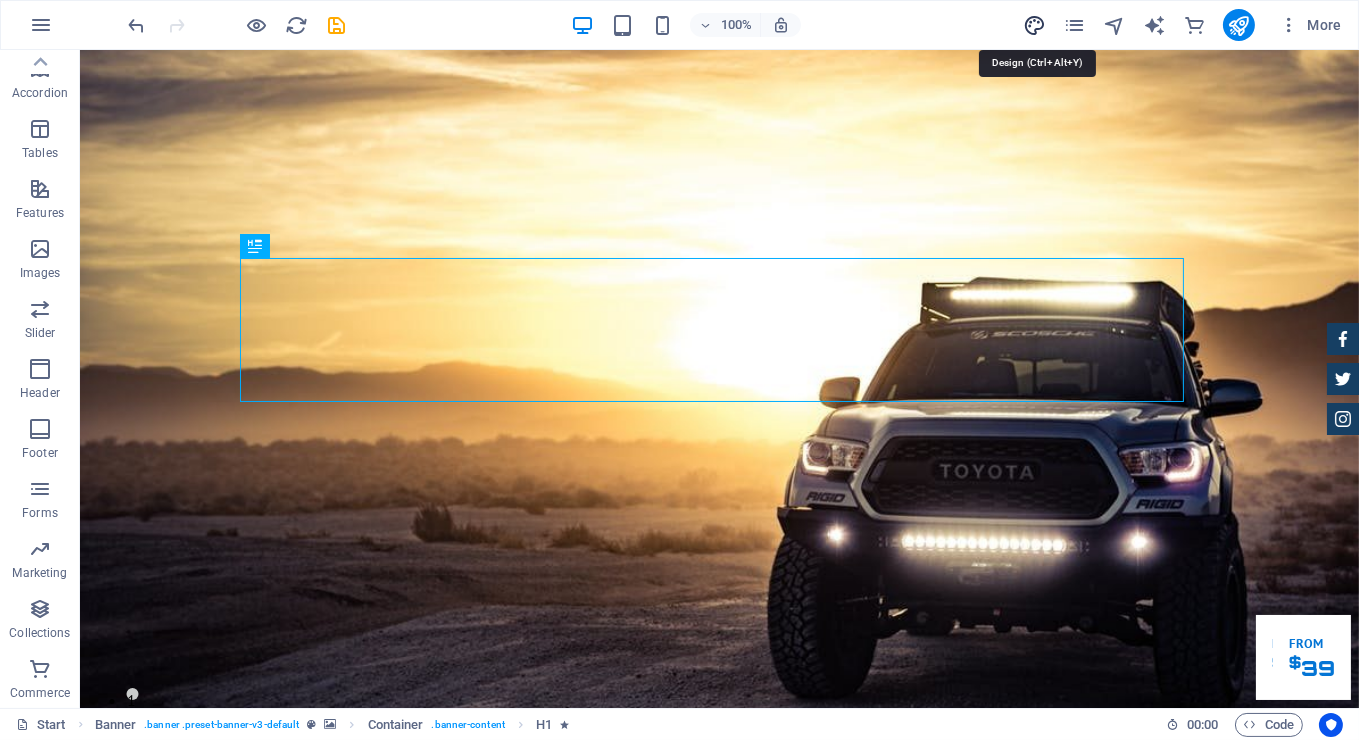 click at bounding box center (1034, 25) 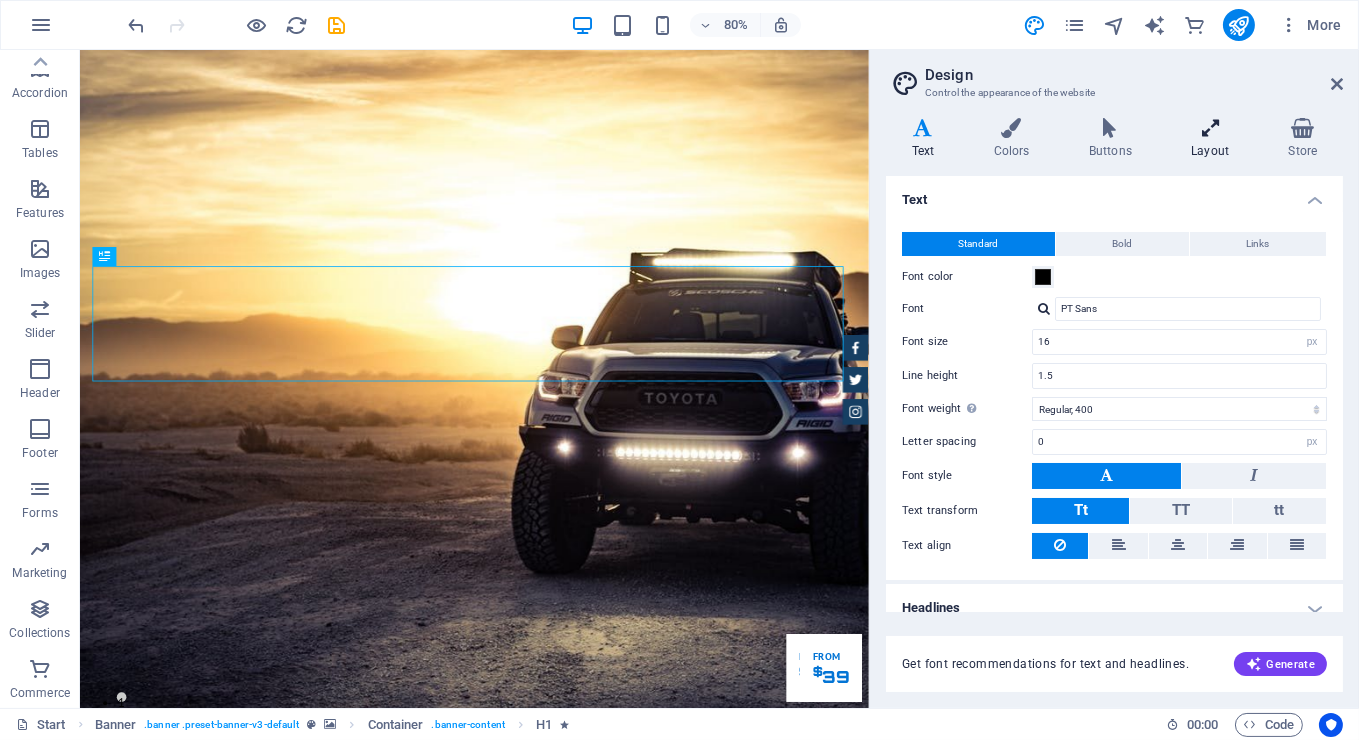 scroll, scrollTop: 16, scrollLeft: 0, axis: vertical 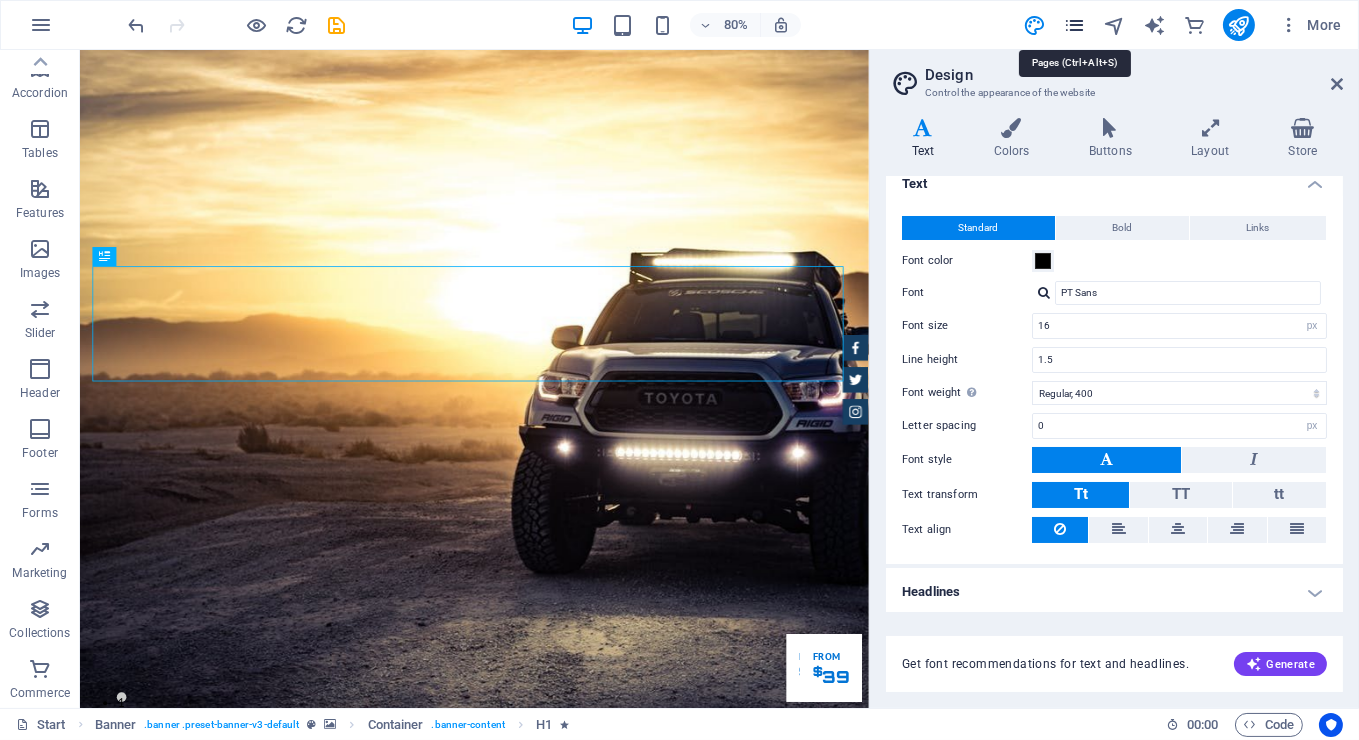 click at bounding box center [1074, 25] 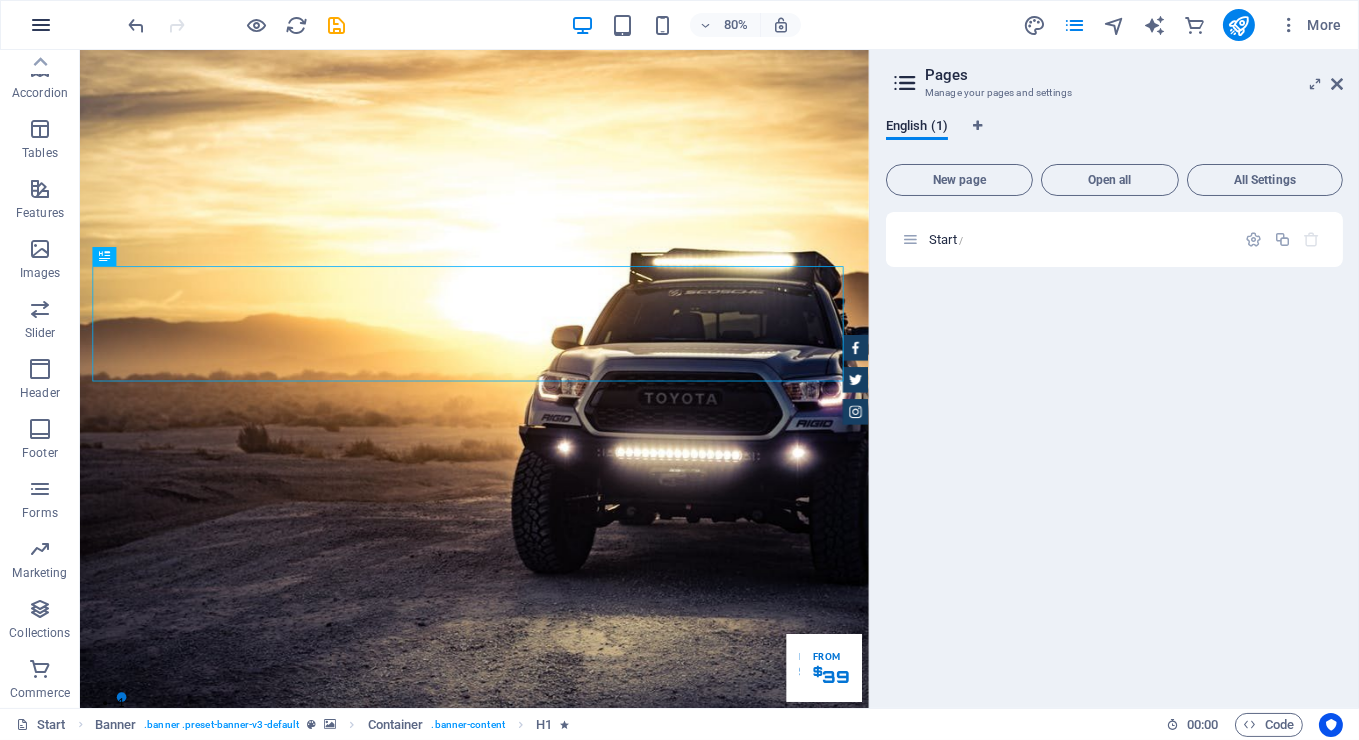 click at bounding box center (41, 25) 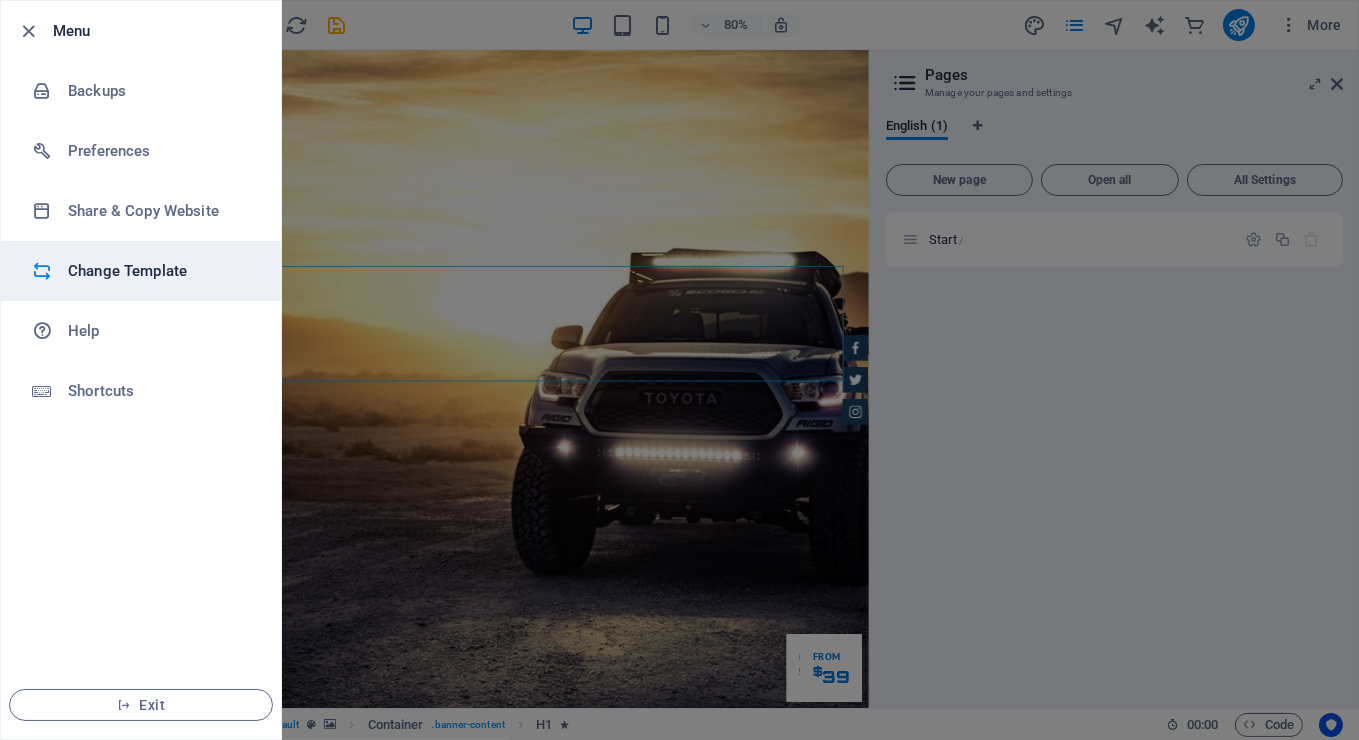 click on "Change Template" at bounding box center (160, 271) 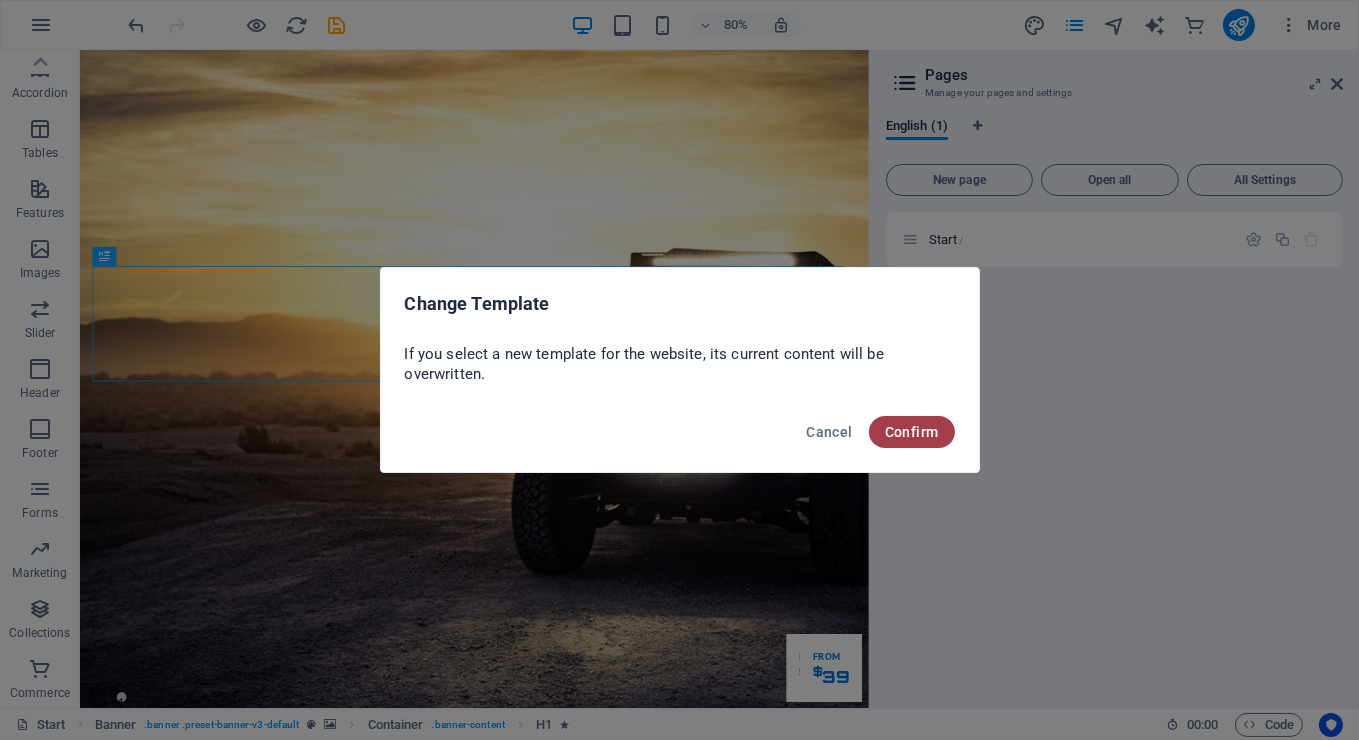 click on "Confirm" at bounding box center [912, 432] 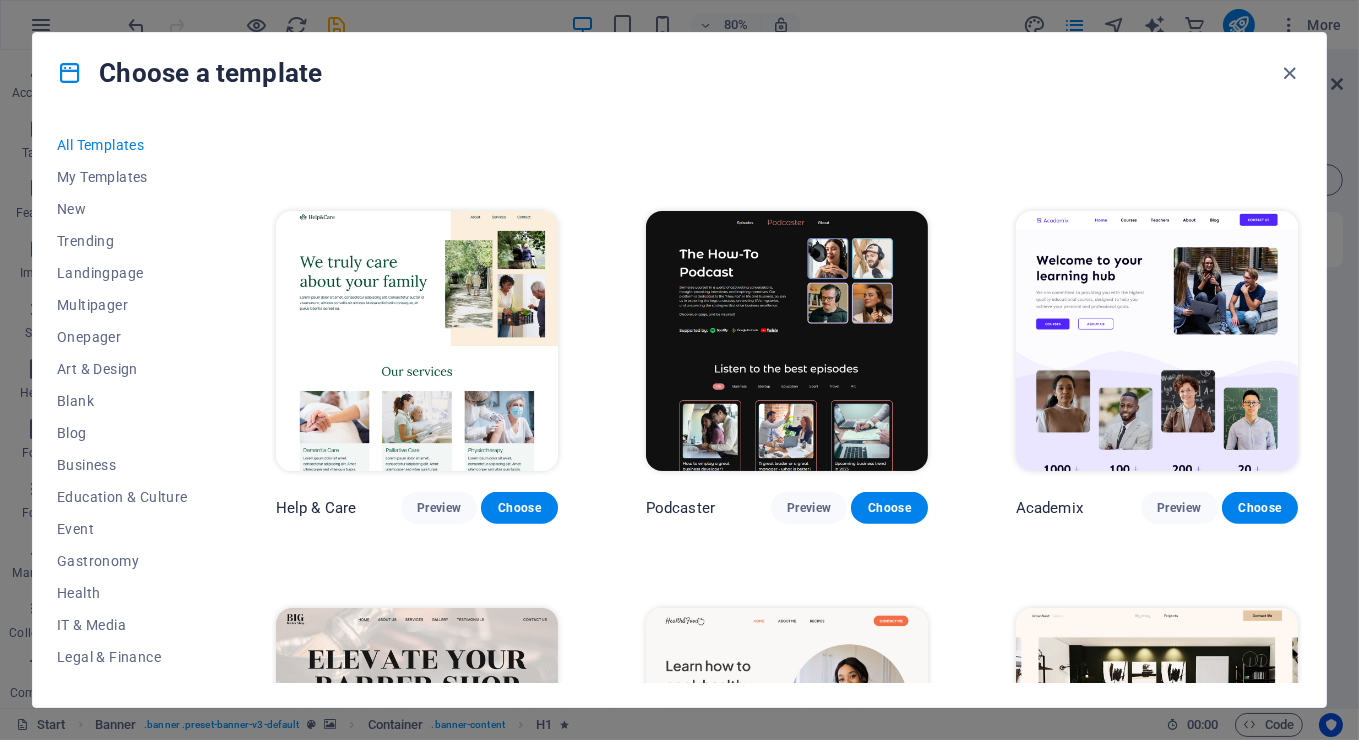 scroll, scrollTop: 2000, scrollLeft: 0, axis: vertical 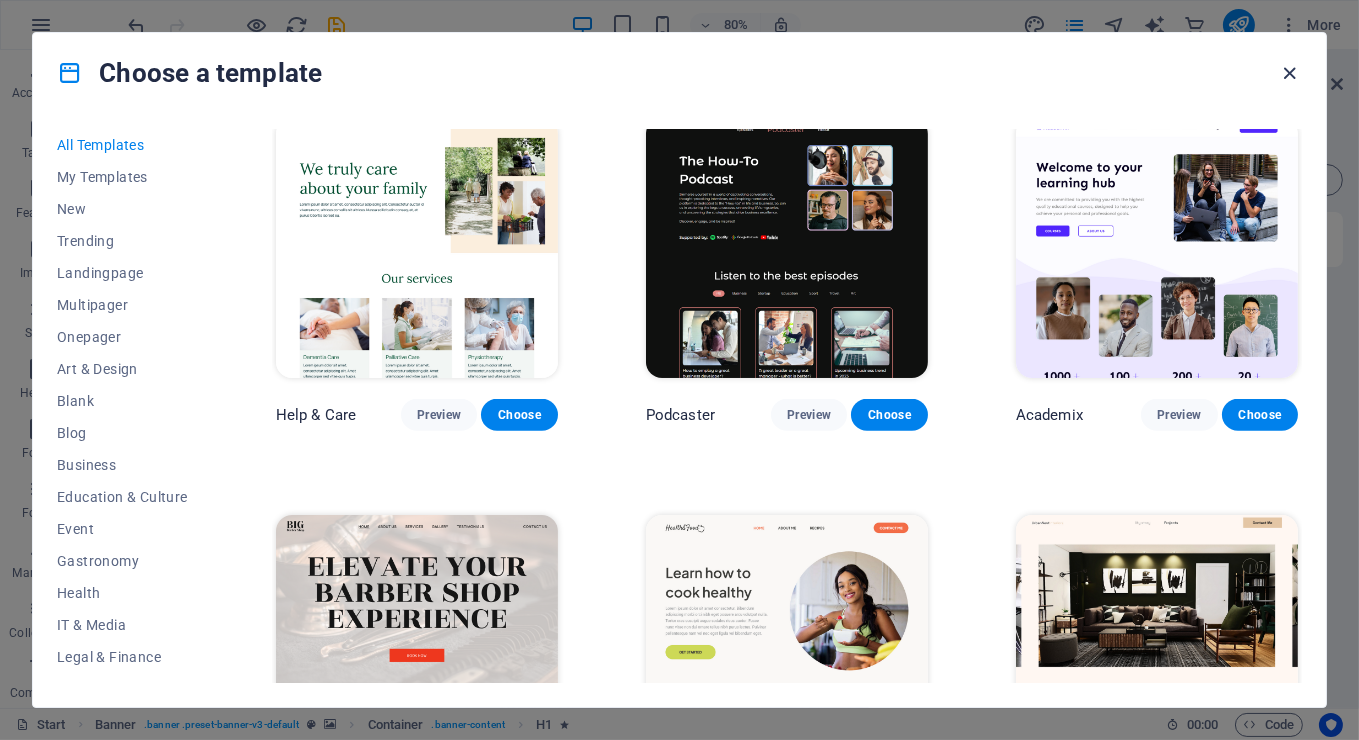 click at bounding box center (1290, 73) 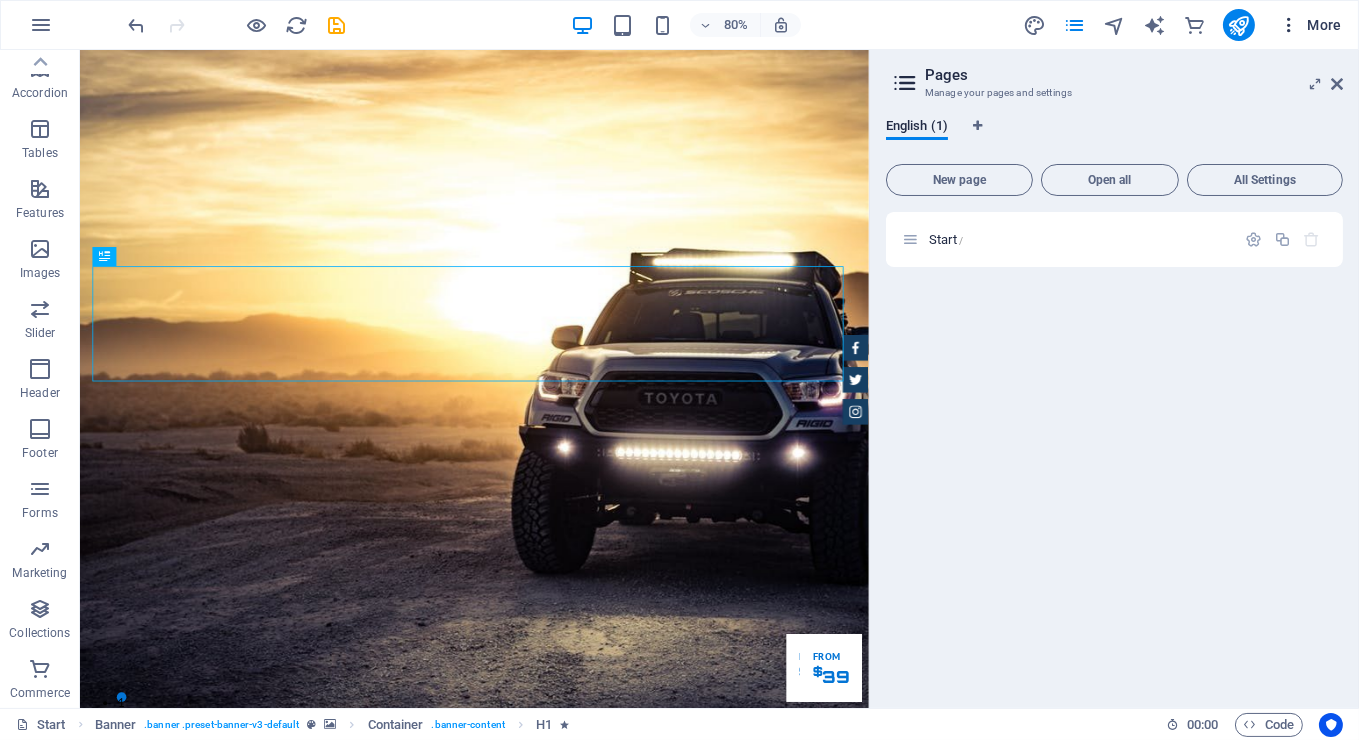 click at bounding box center [1289, 25] 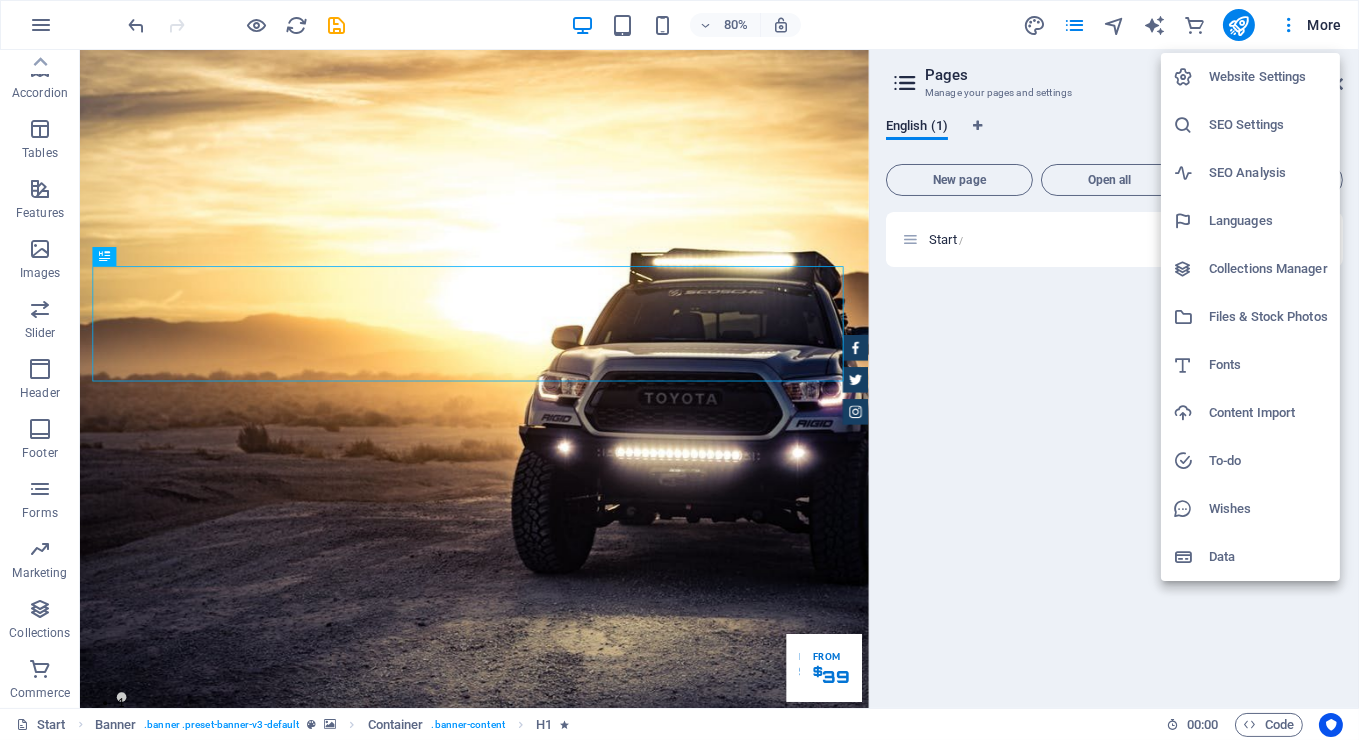 click at bounding box center (679, 370) 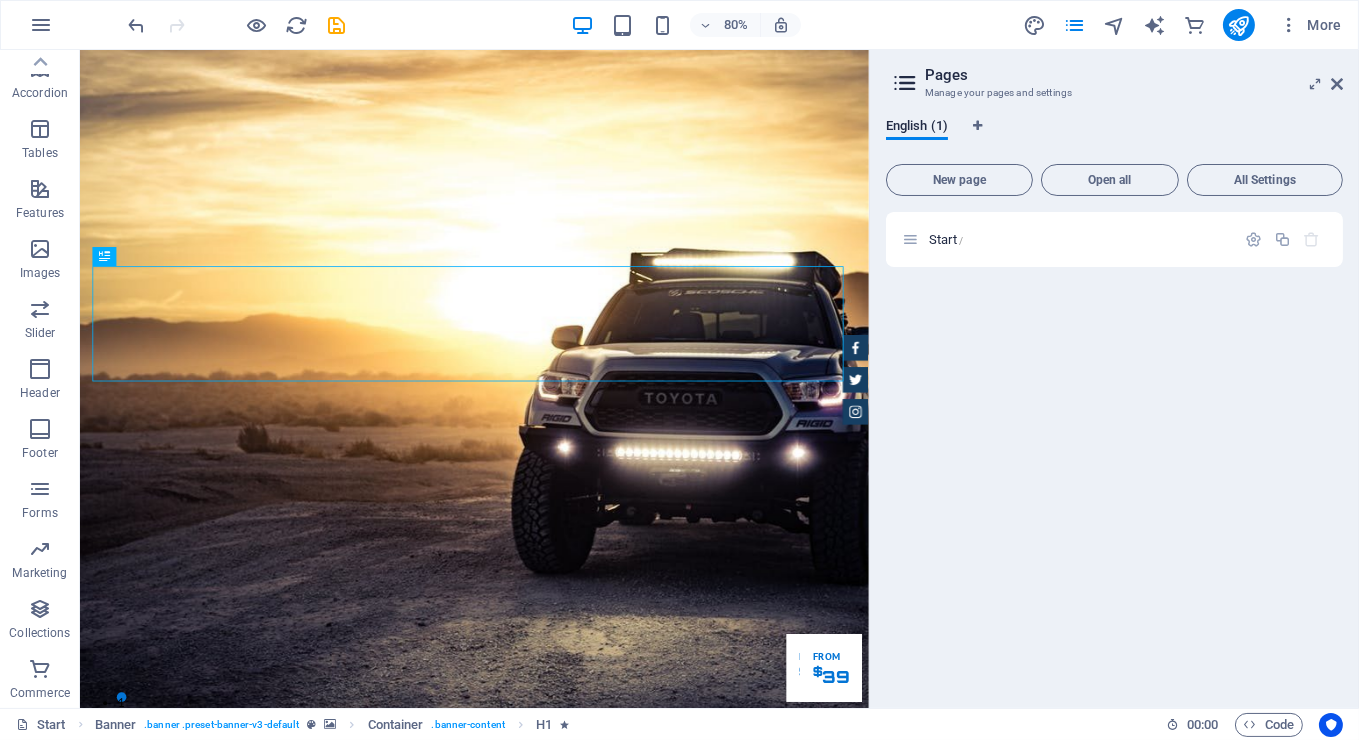 scroll, scrollTop: 0, scrollLeft: 0, axis: both 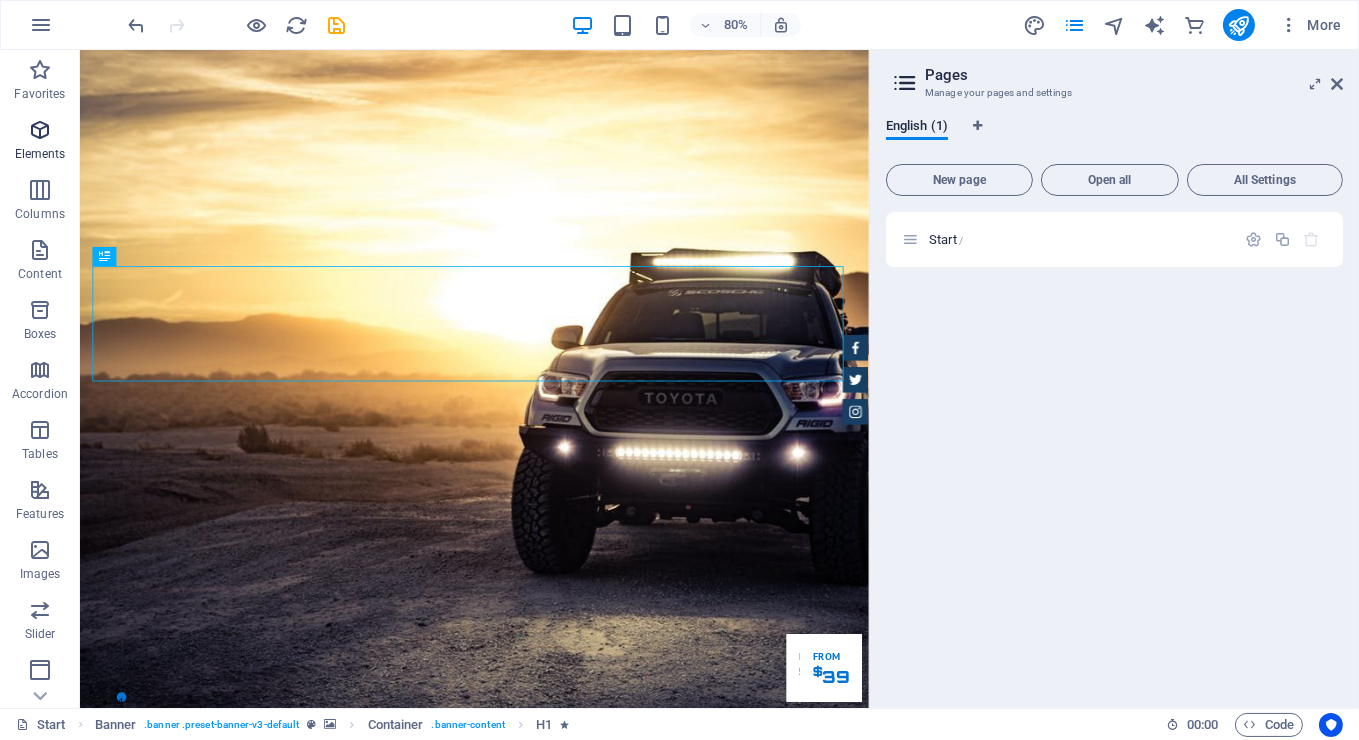 click at bounding box center [40, 130] 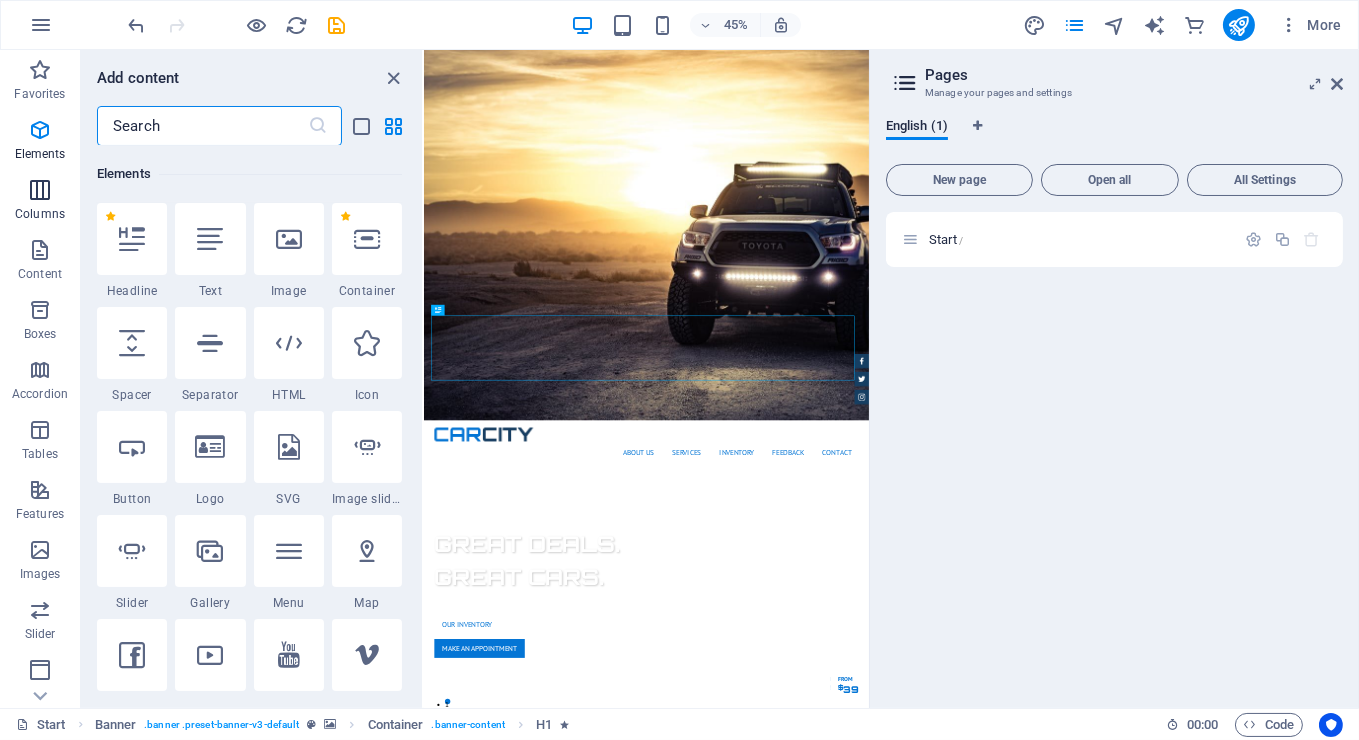 click at bounding box center (40, 190) 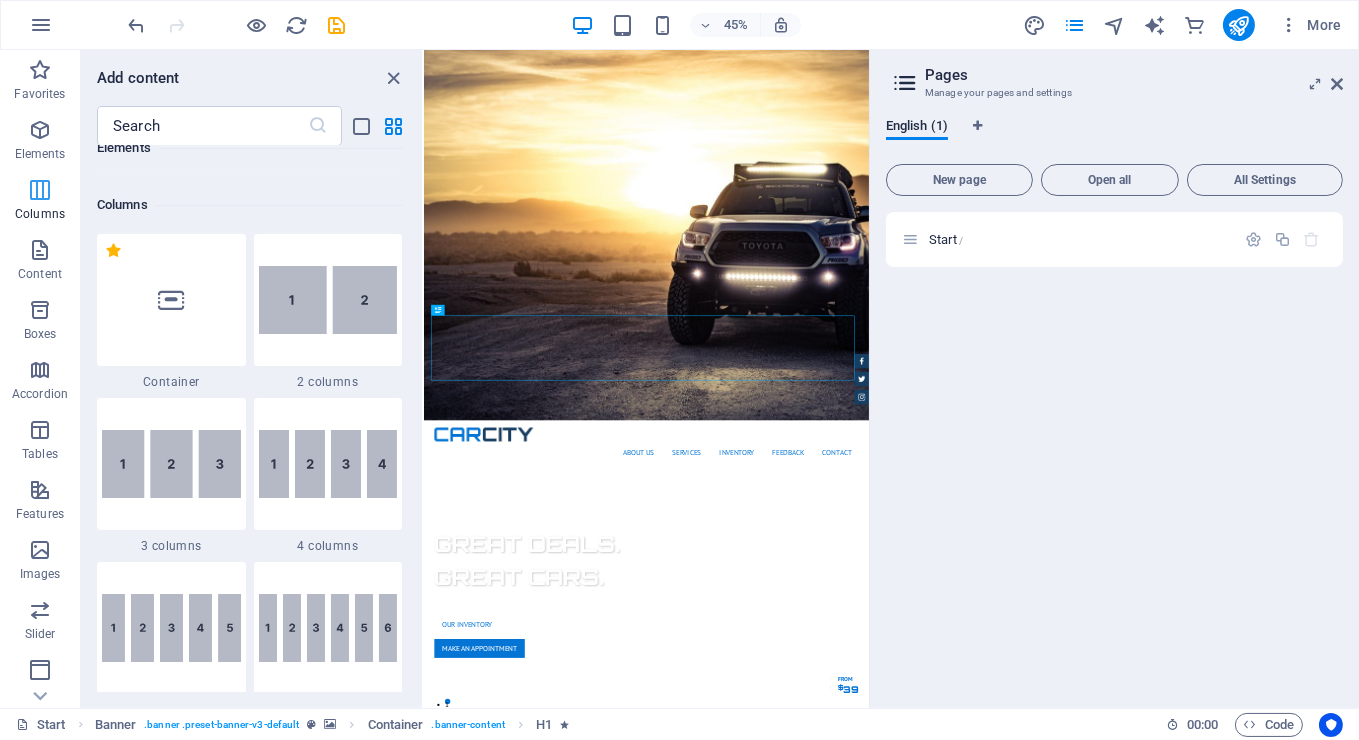 scroll, scrollTop: 989, scrollLeft: 0, axis: vertical 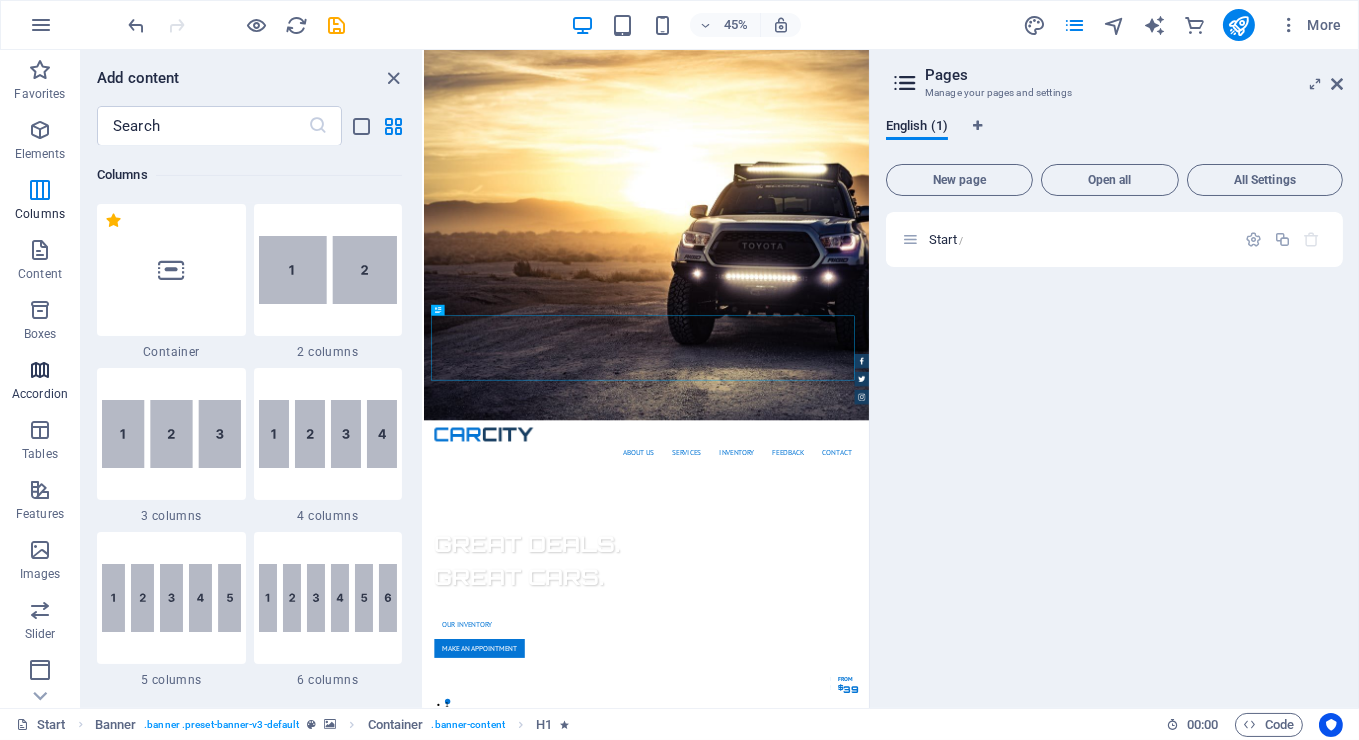click at bounding box center [40, 370] 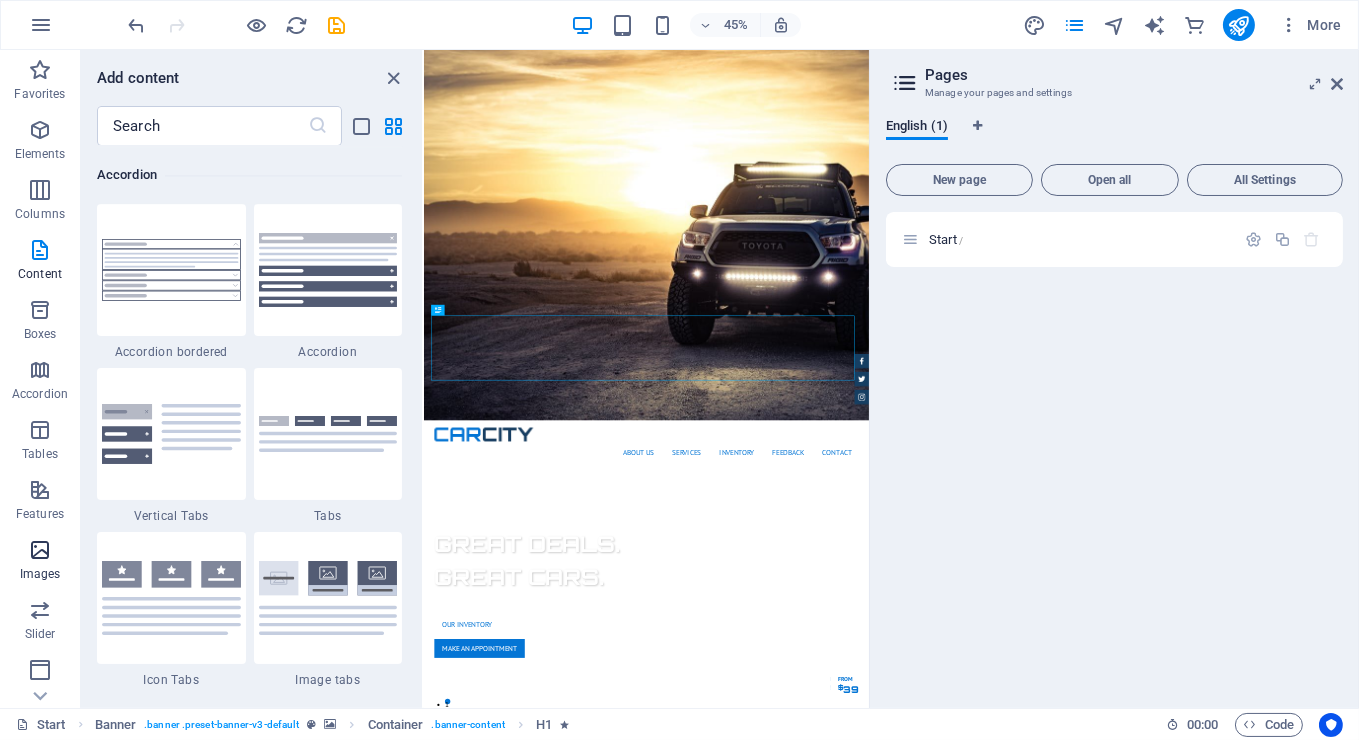 scroll, scrollTop: 6384, scrollLeft: 0, axis: vertical 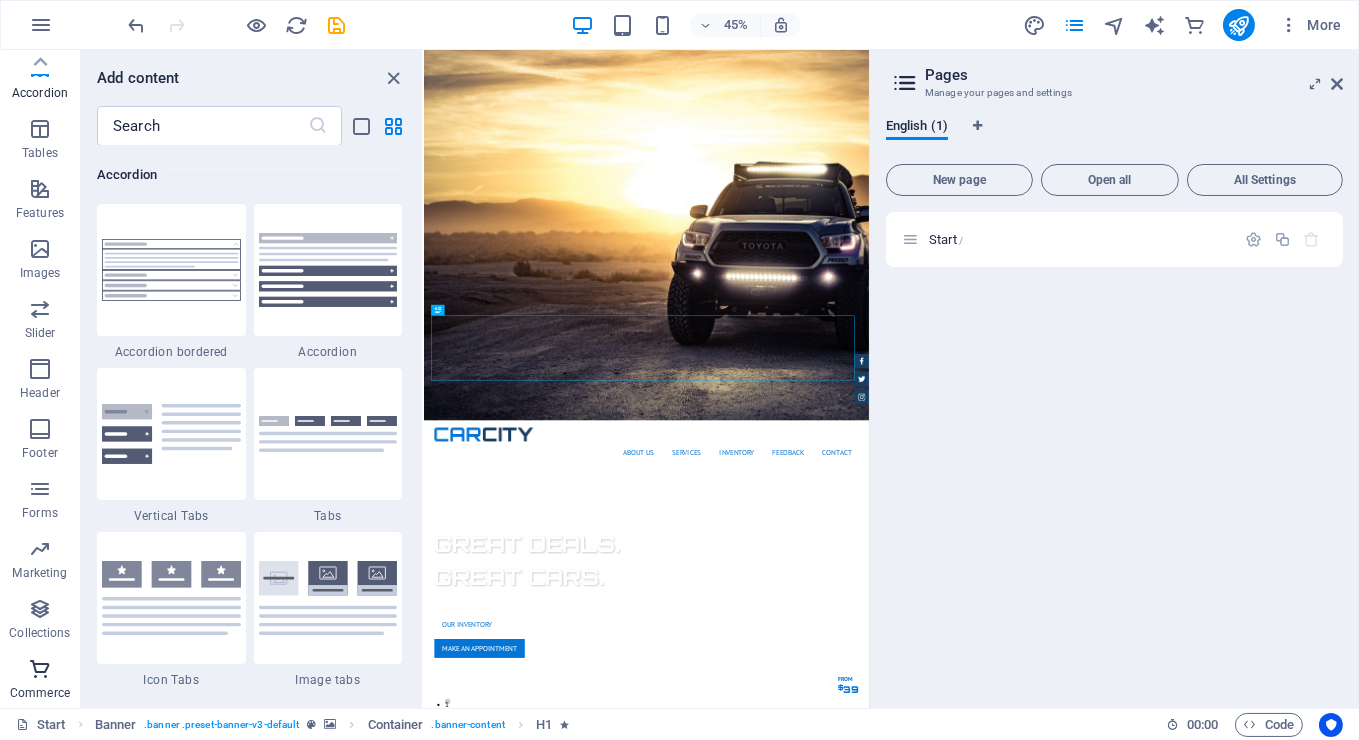 click at bounding box center (40, 669) 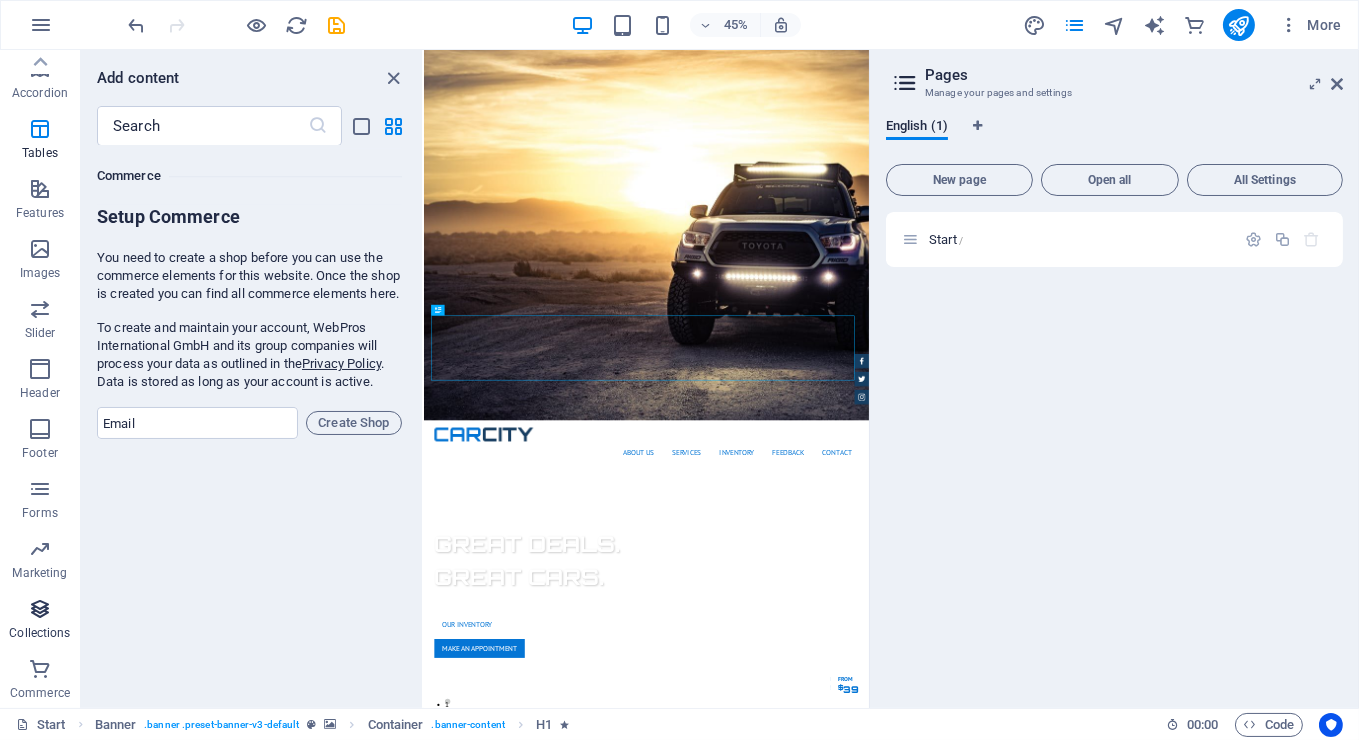 scroll, scrollTop: 19269, scrollLeft: 0, axis: vertical 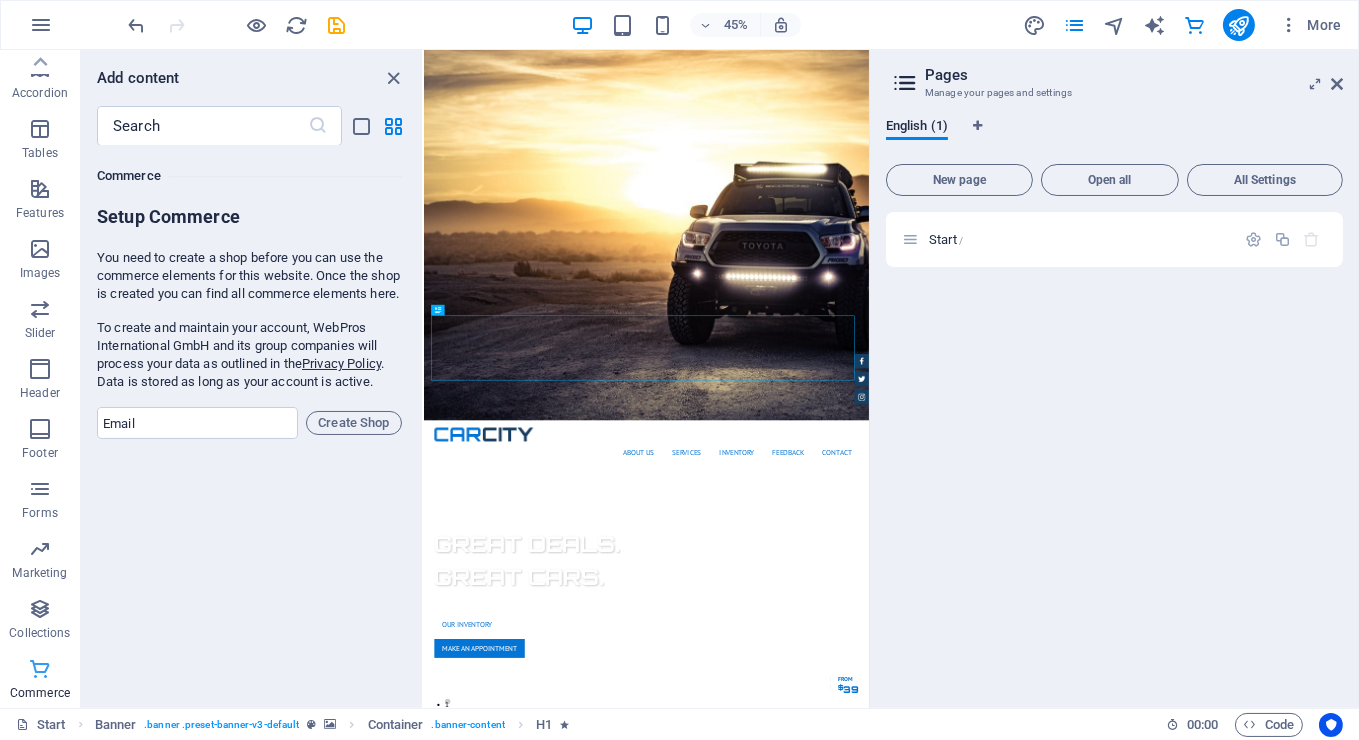 click at bounding box center [40, 669] 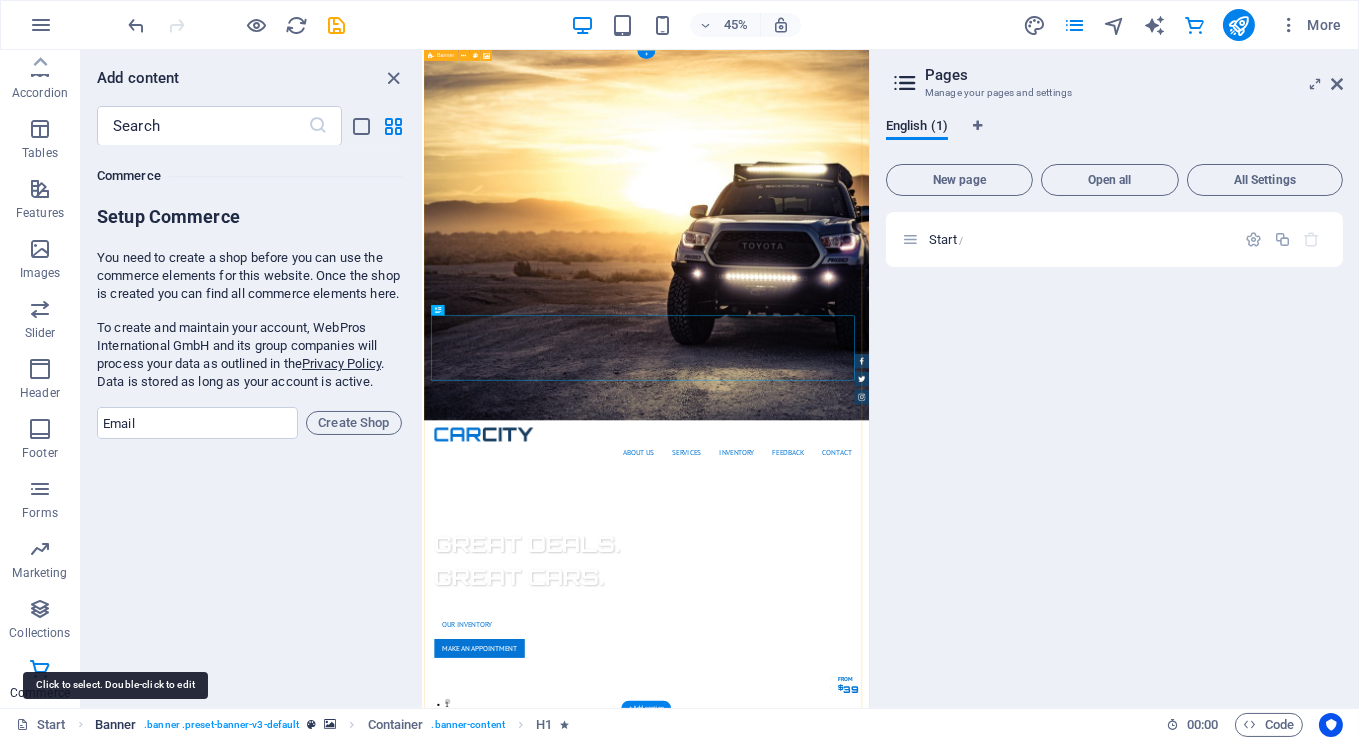 click on "Banner" at bounding box center (116, 725) 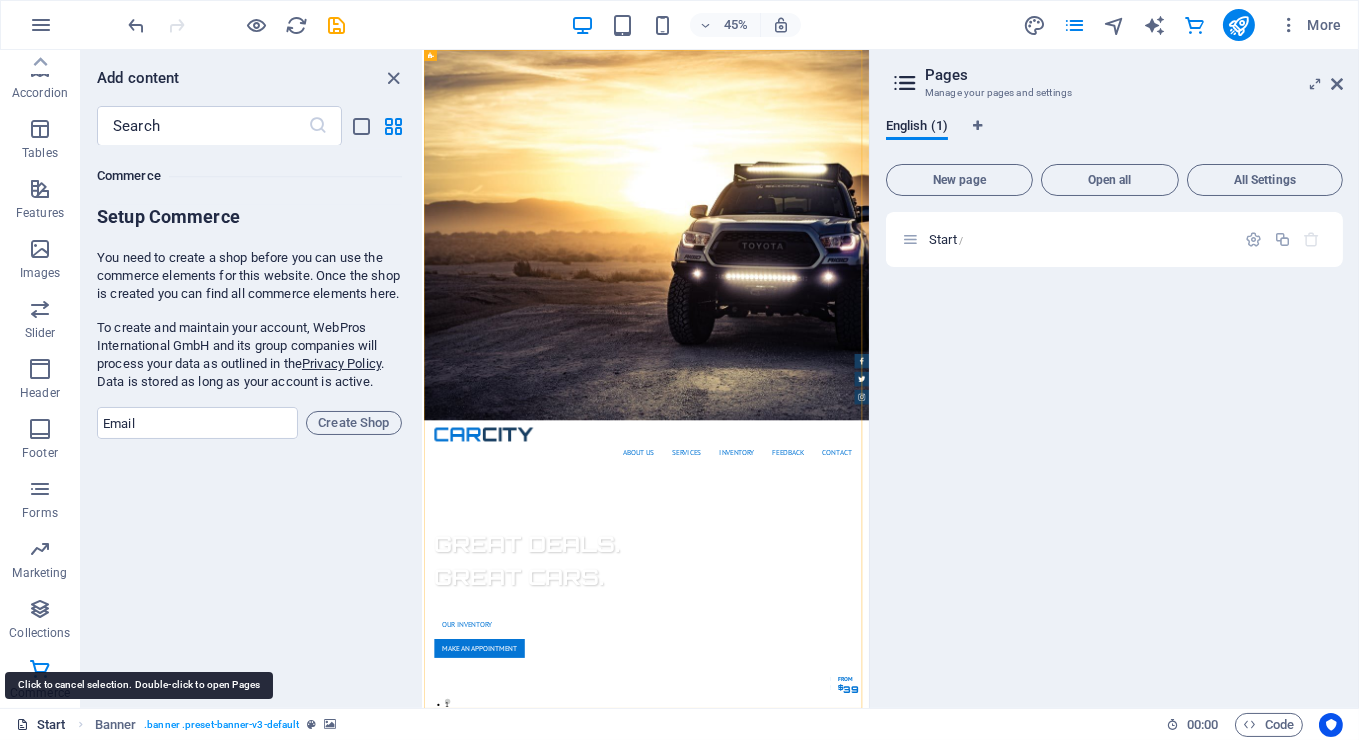 click on "Start" at bounding box center (41, 725) 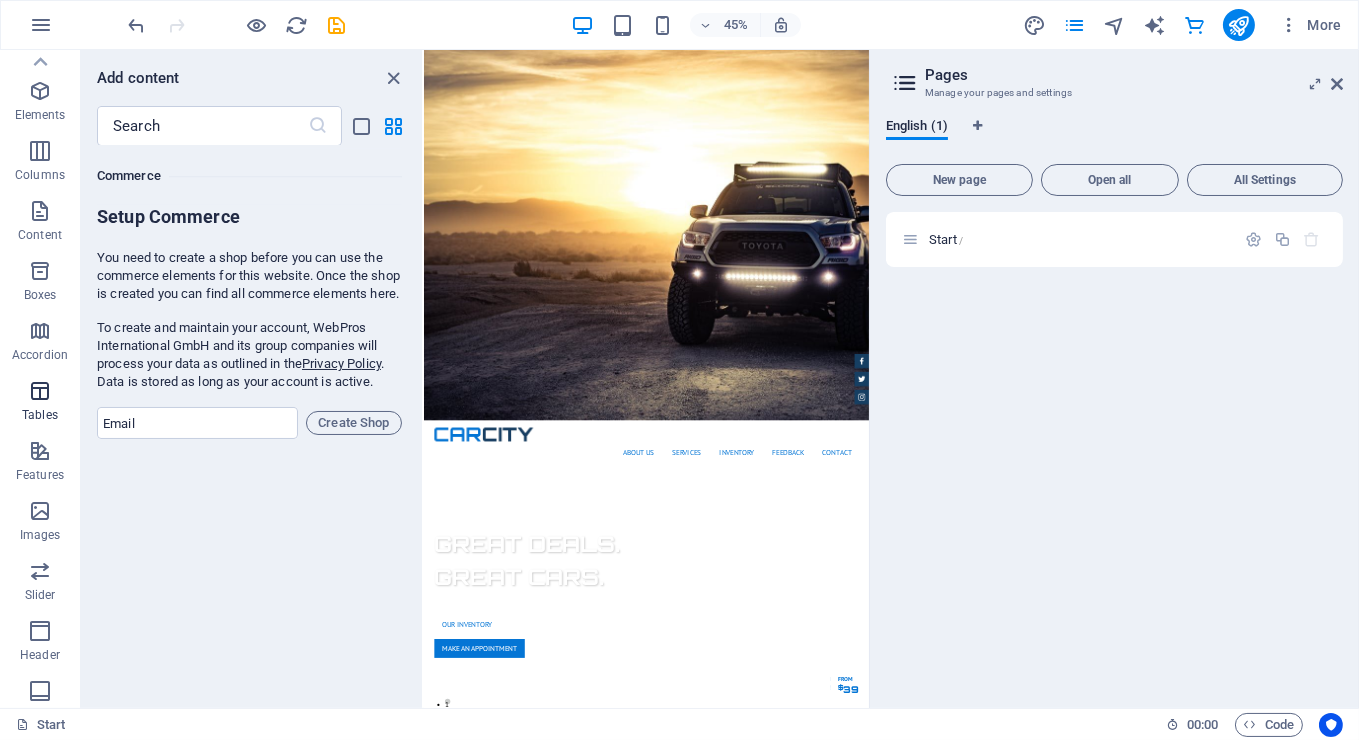 scroll, scrollTop: 0, scrollLeft: 0, axis: both 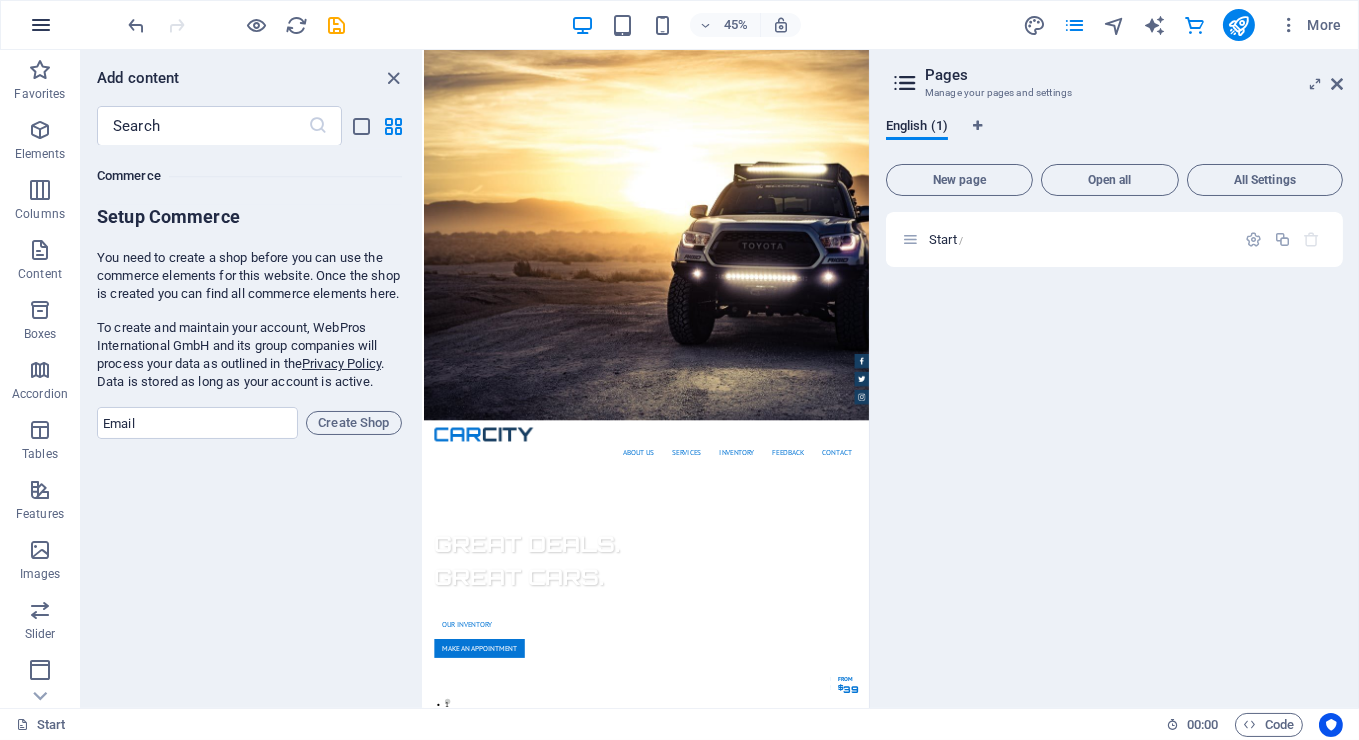 click at bounding box center [41, 25] 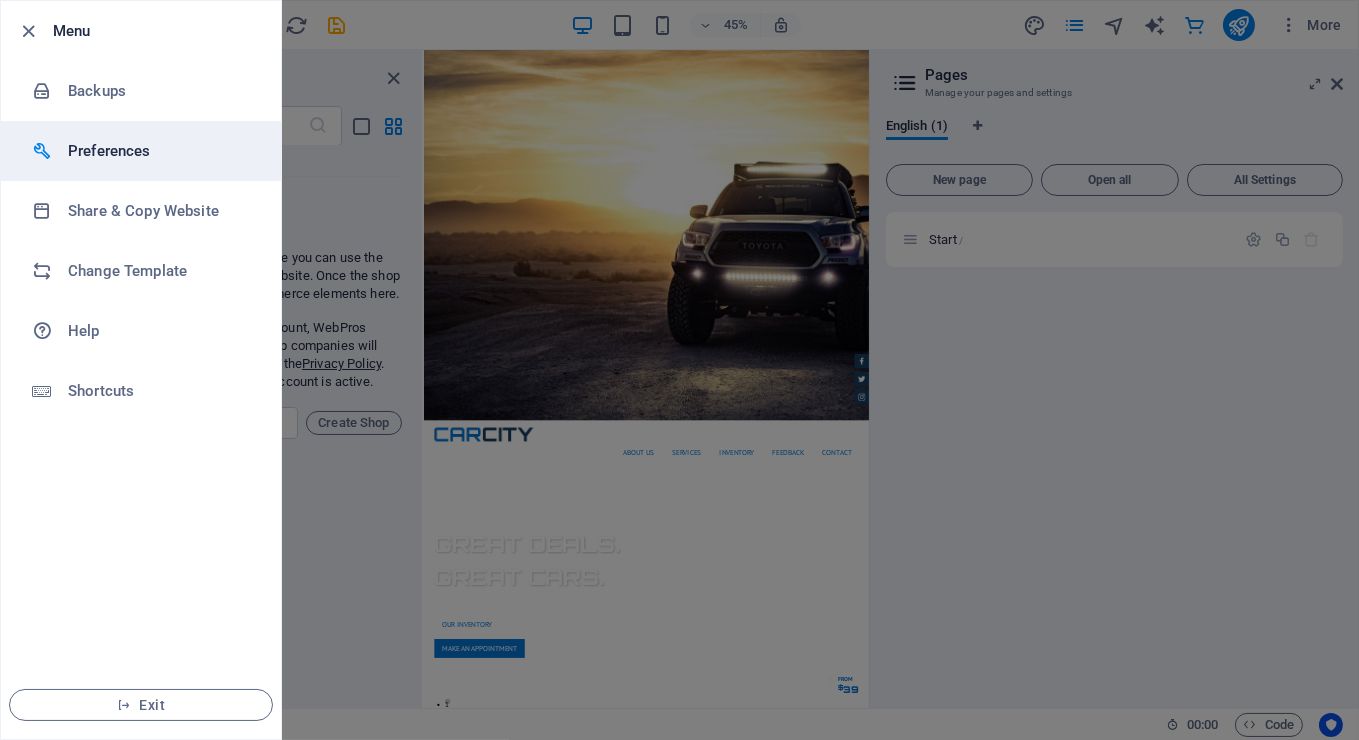 click on "Preferences" at bounding box center [141, 151] 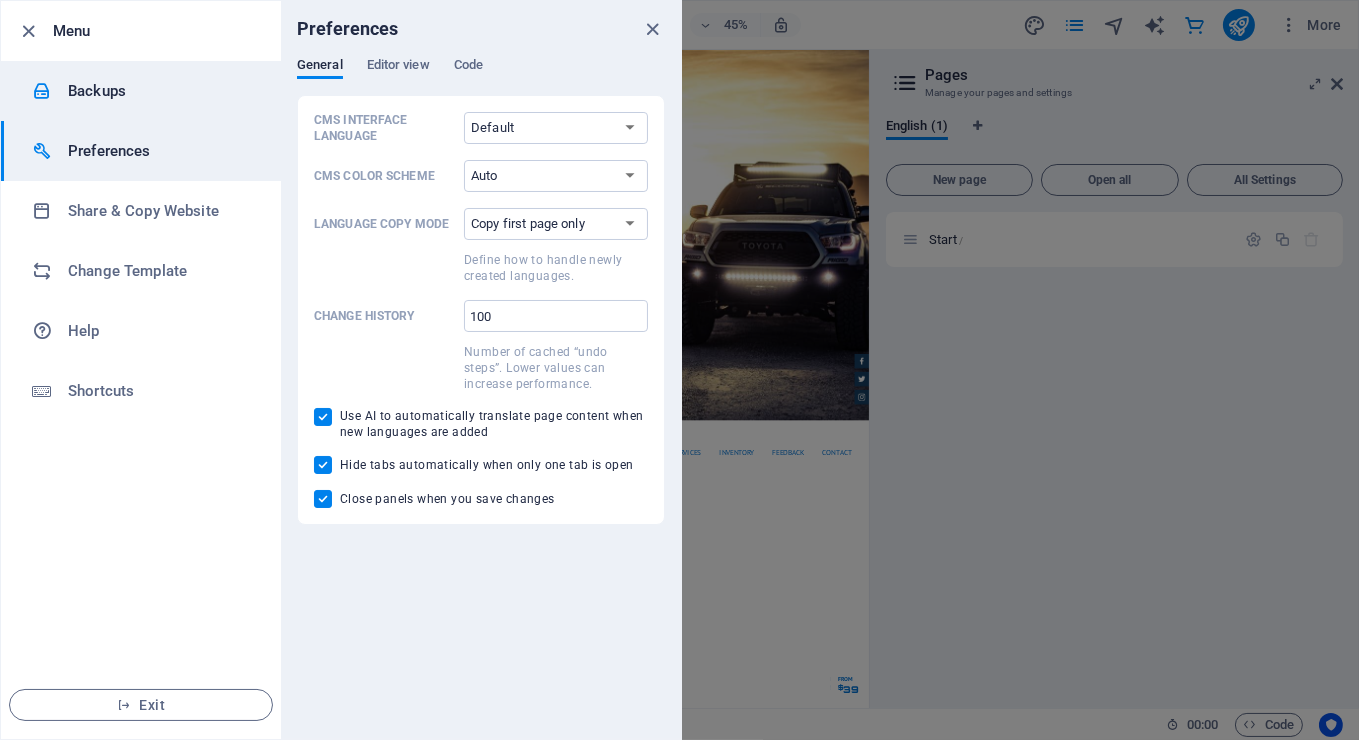 click on "Backups" at bounding box center [141, 91] 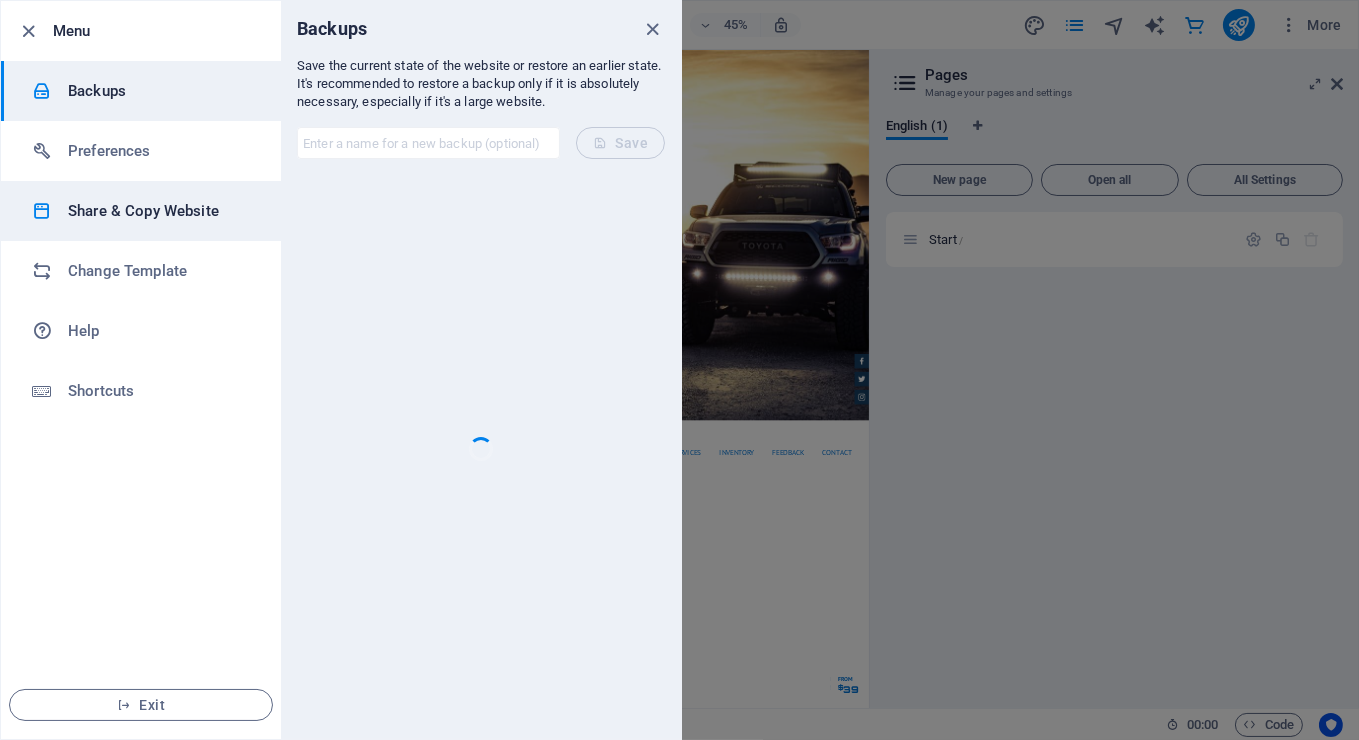 click on "Share & Copy Website" at bounding box center [141, 211] 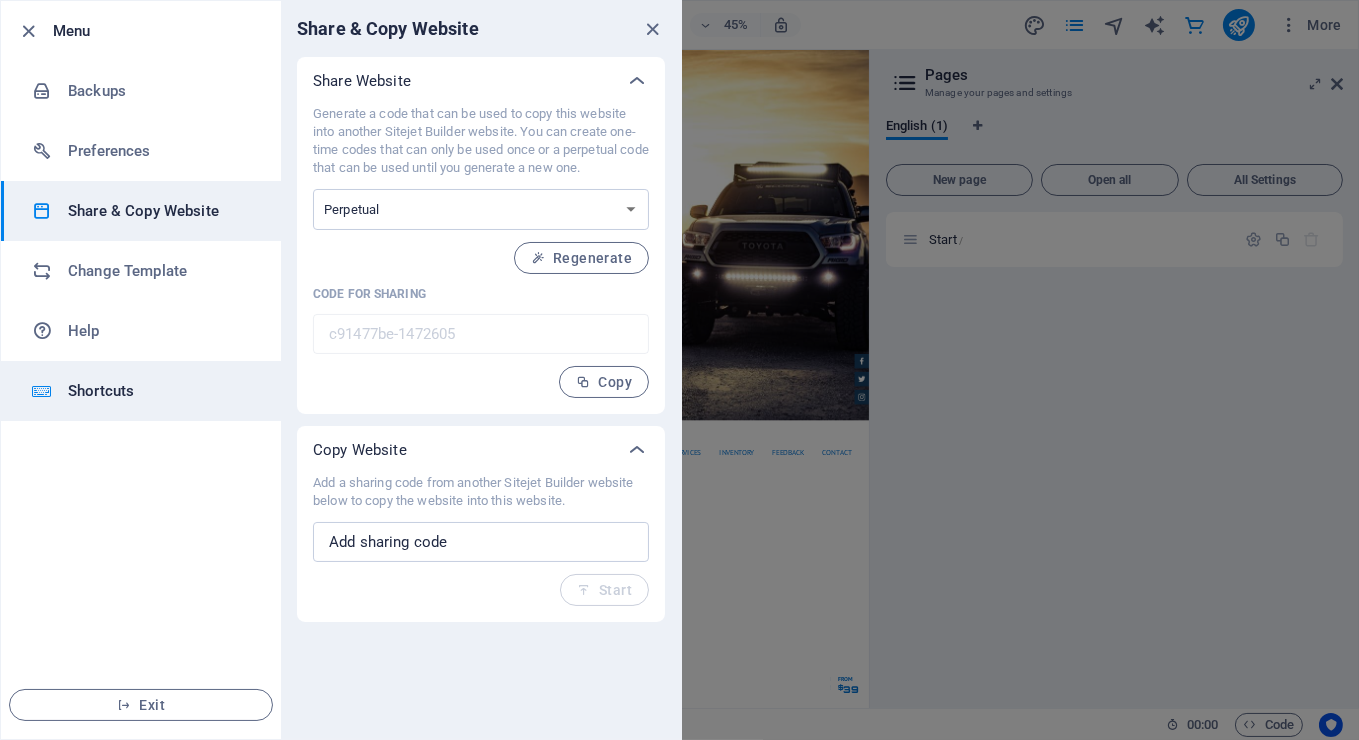 click on "Shortcuts" at bounding box center [160, 391] 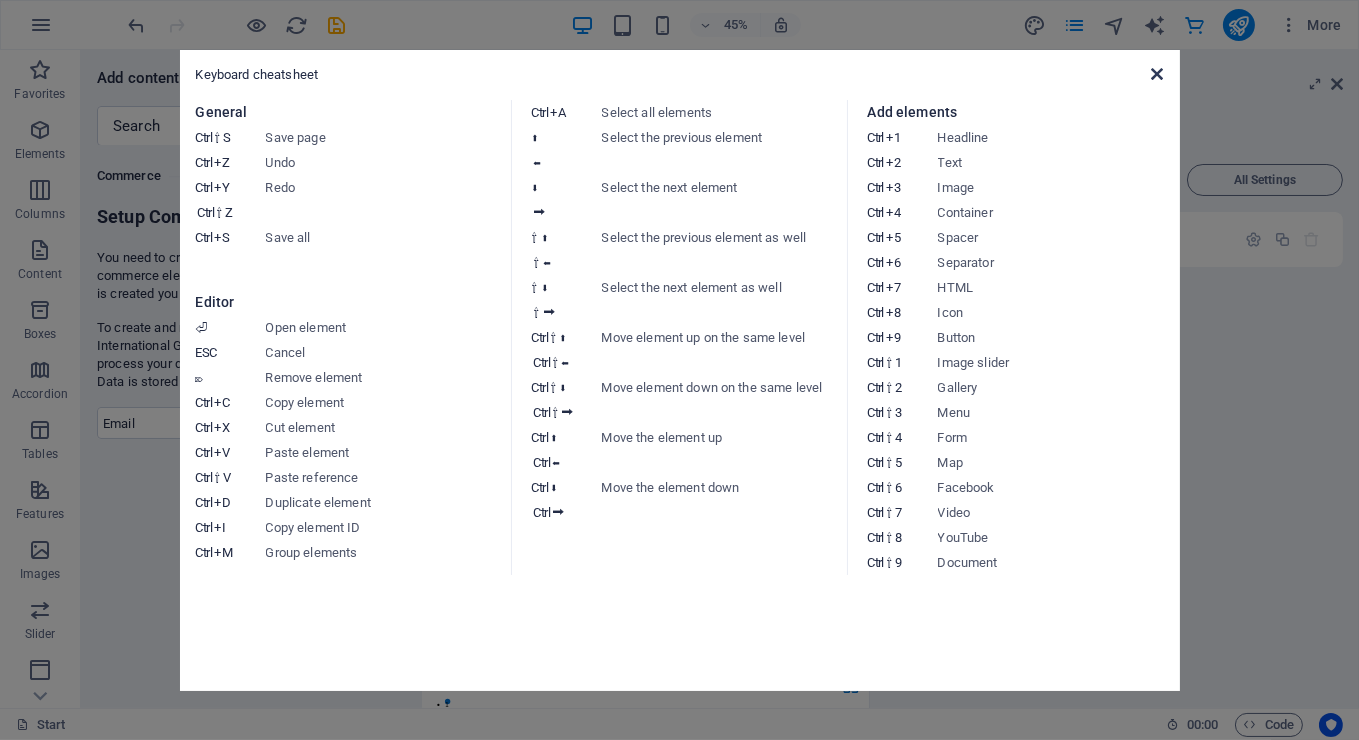 click at bounding box center [1157, 74] 